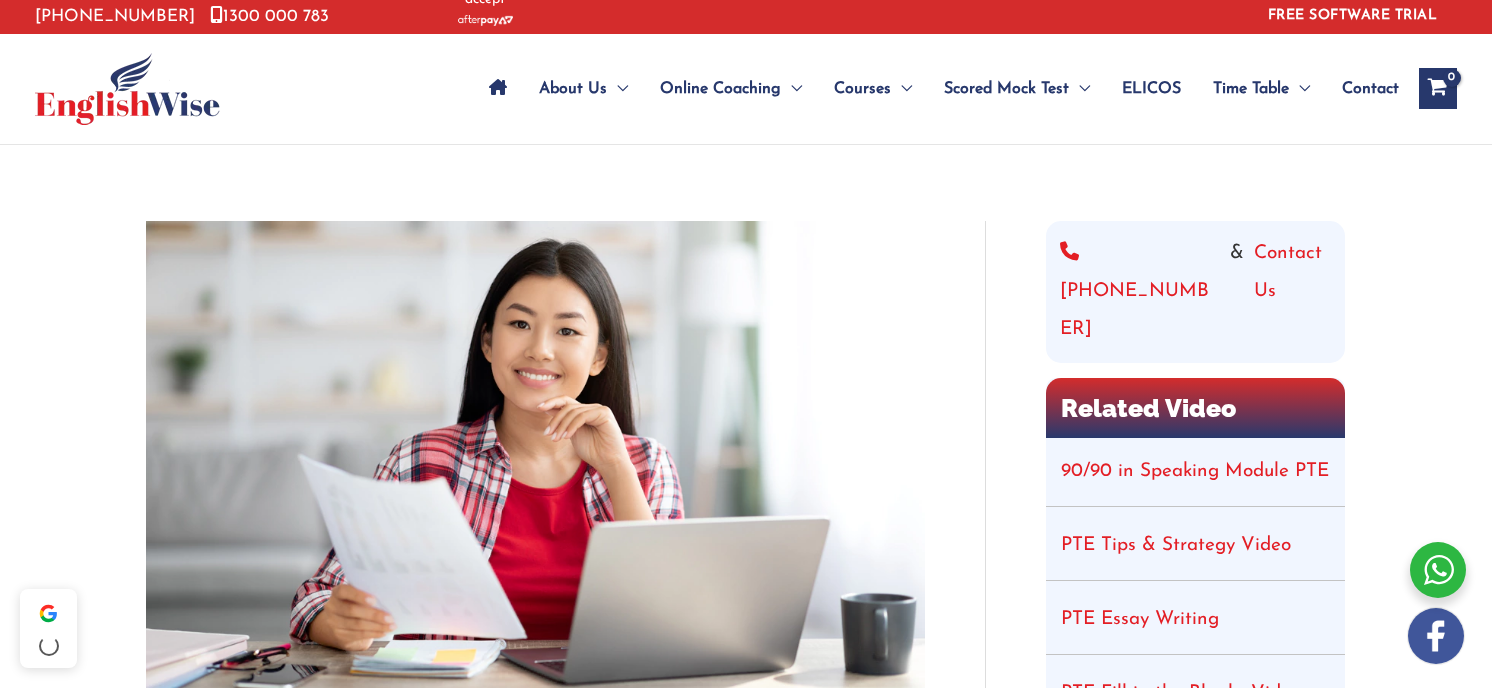 scroll, scrollTop: 33, scrollLeft: 0, axis: vertical 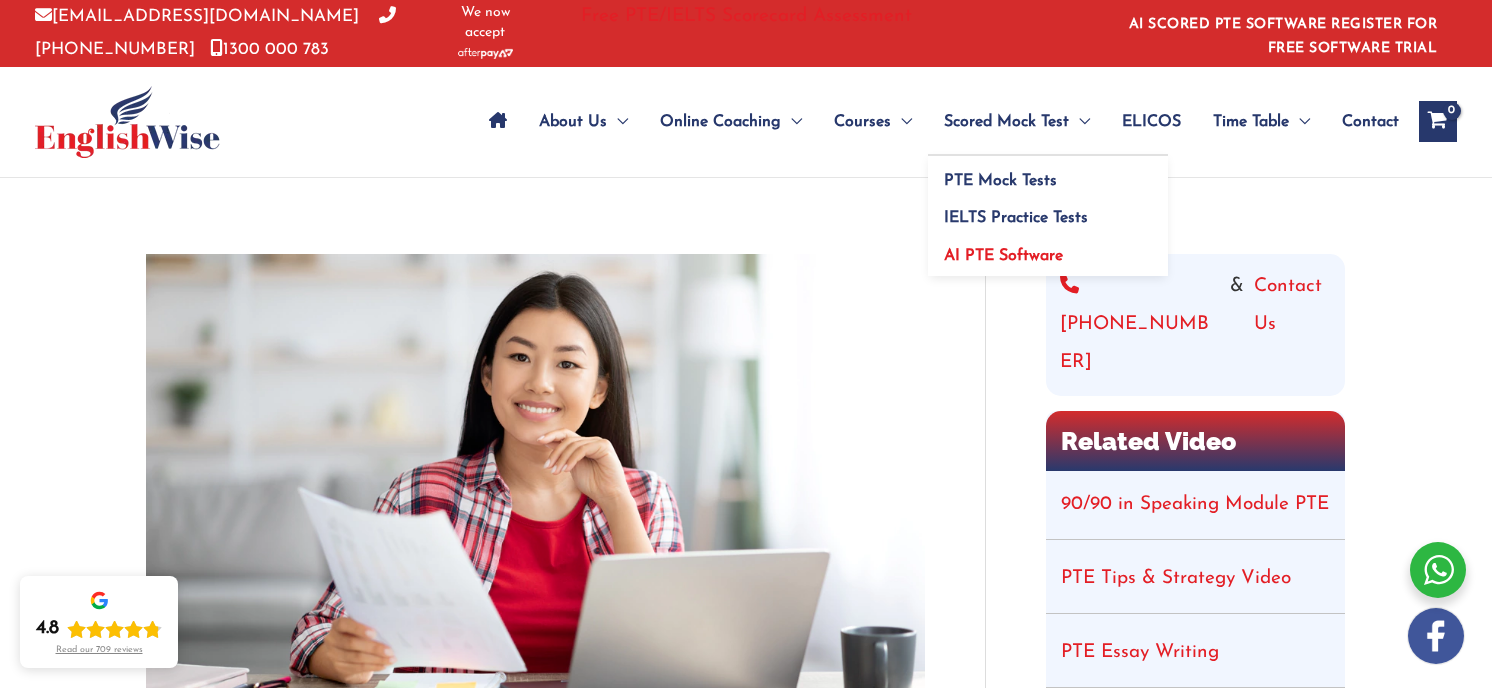 click on "AI PTE Software" at bounding box center (1003, 256) 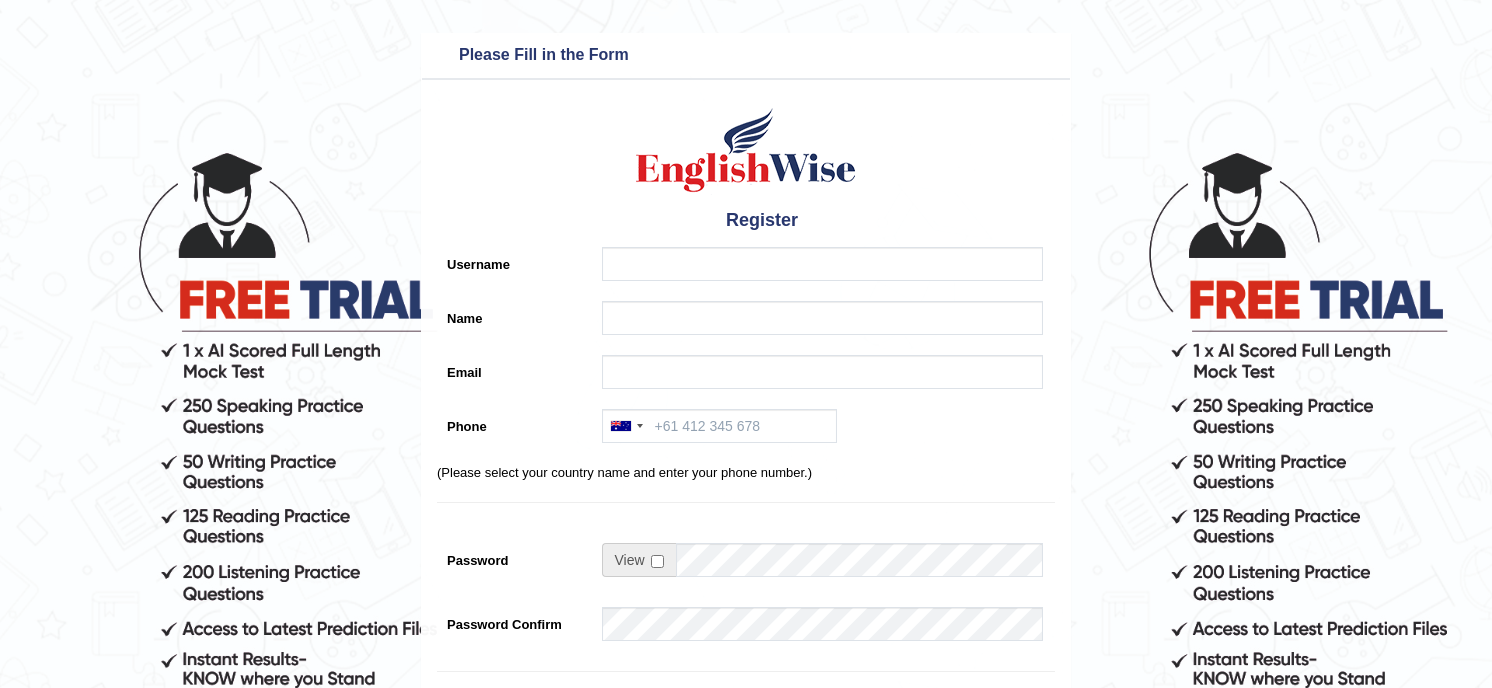 scroll, scrollTop: 0, scrollLeft: 0, axis: both 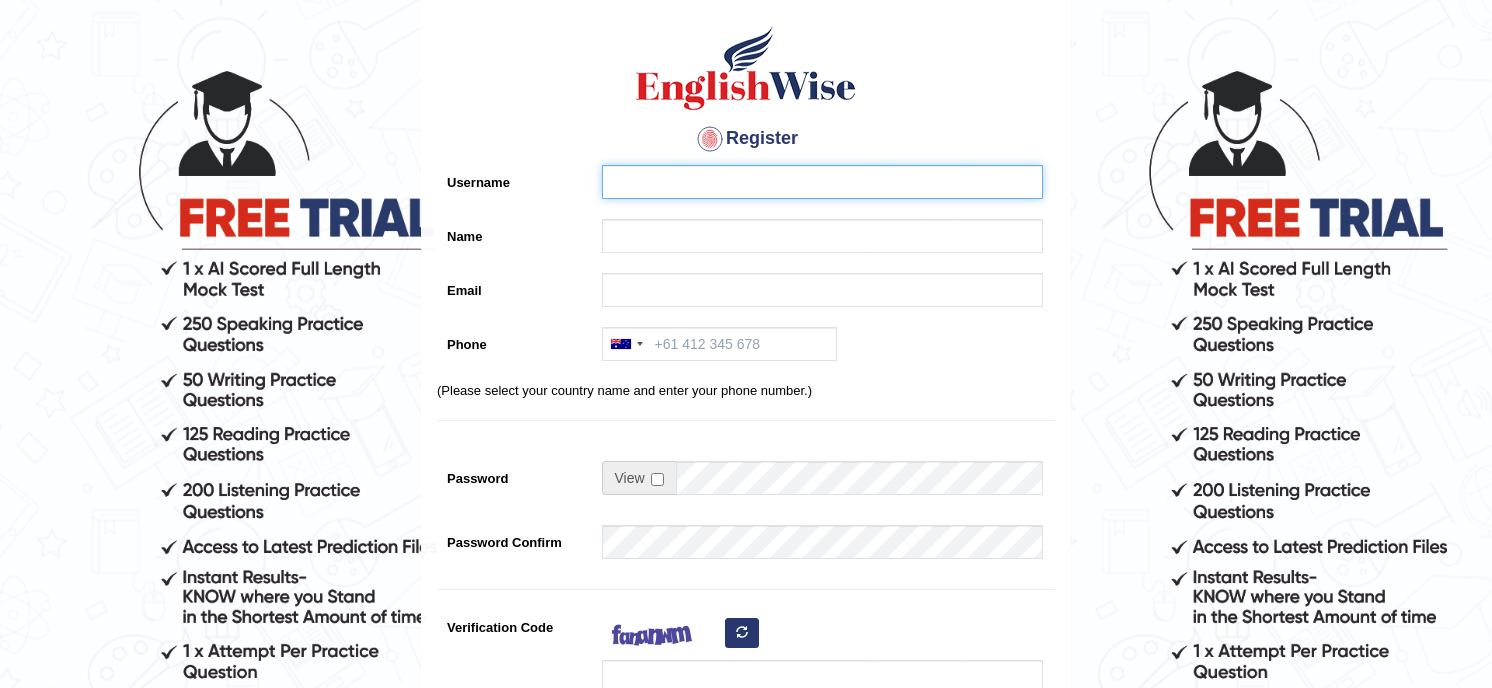 click on "Username" at bounding box center [822, 182] 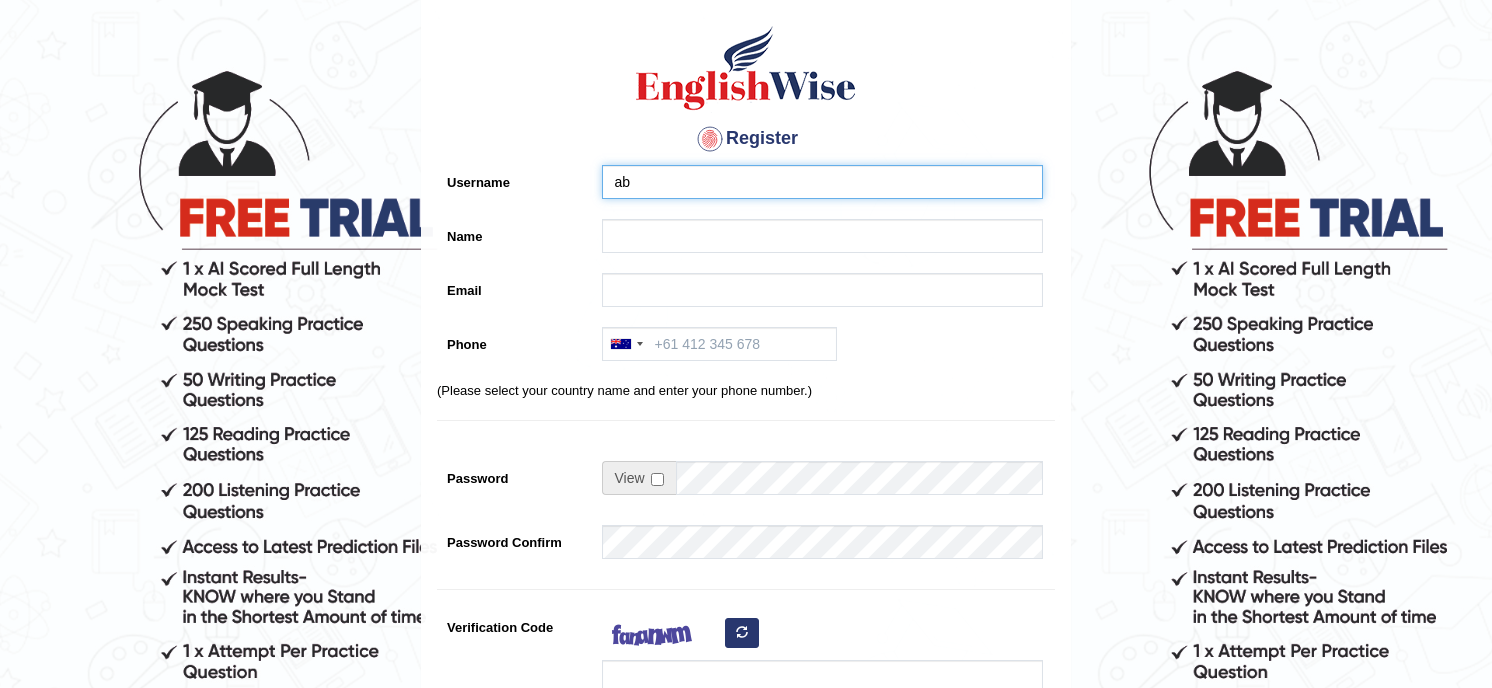 type on "a" 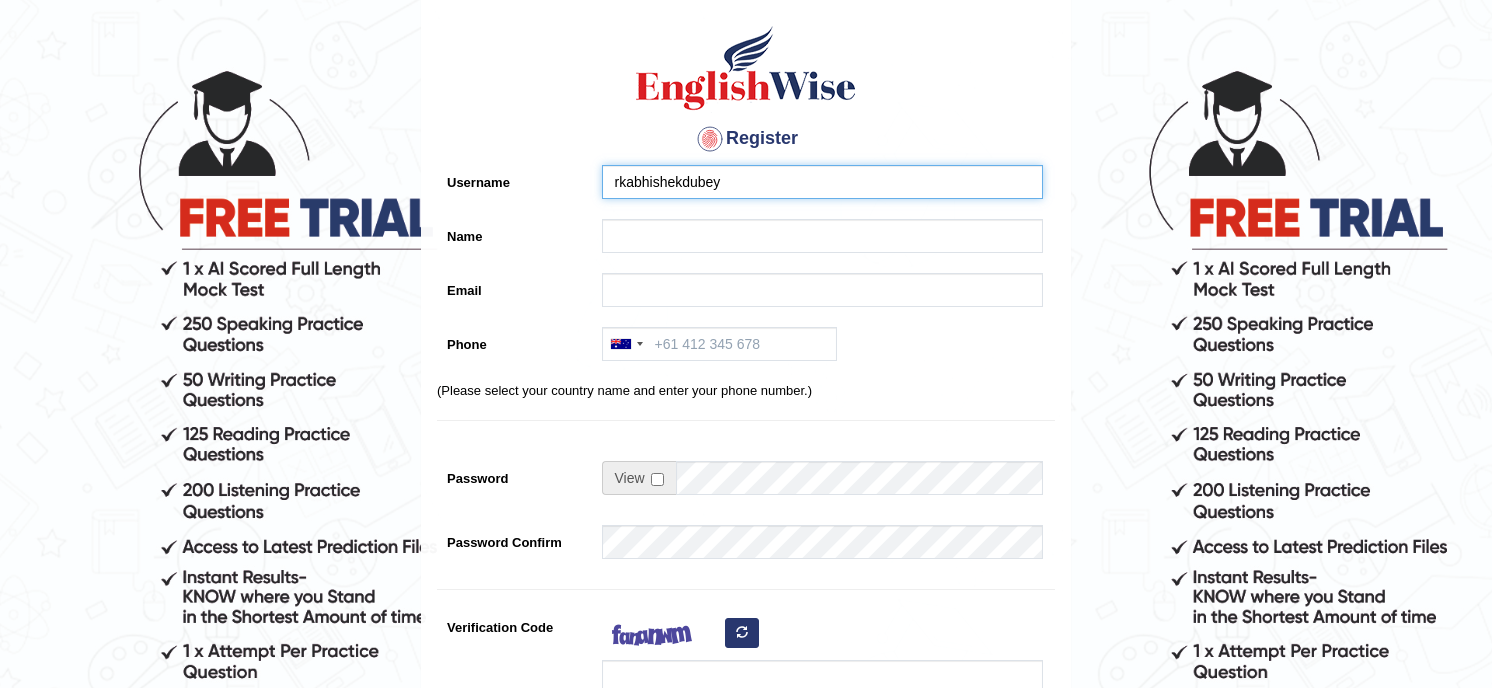 type on "rkabhishekdubey" 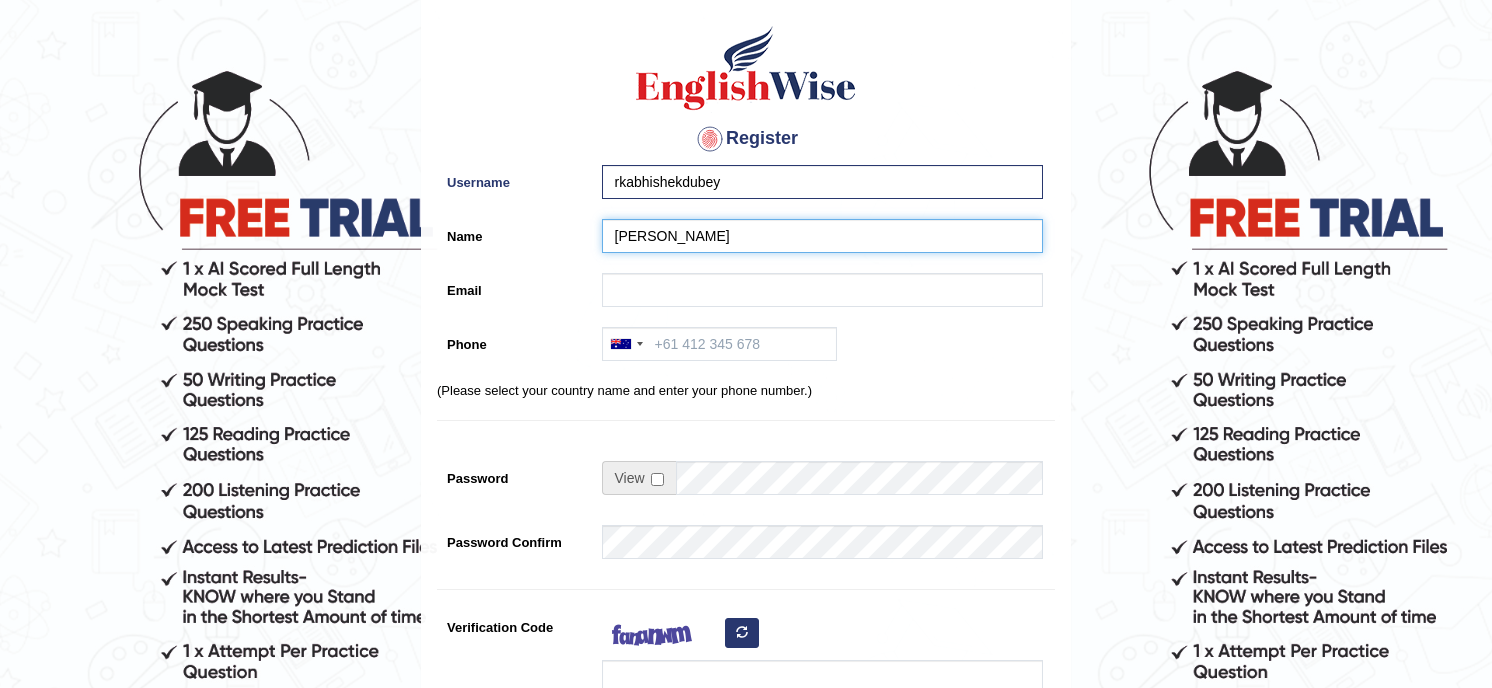 type on "Abhishek" 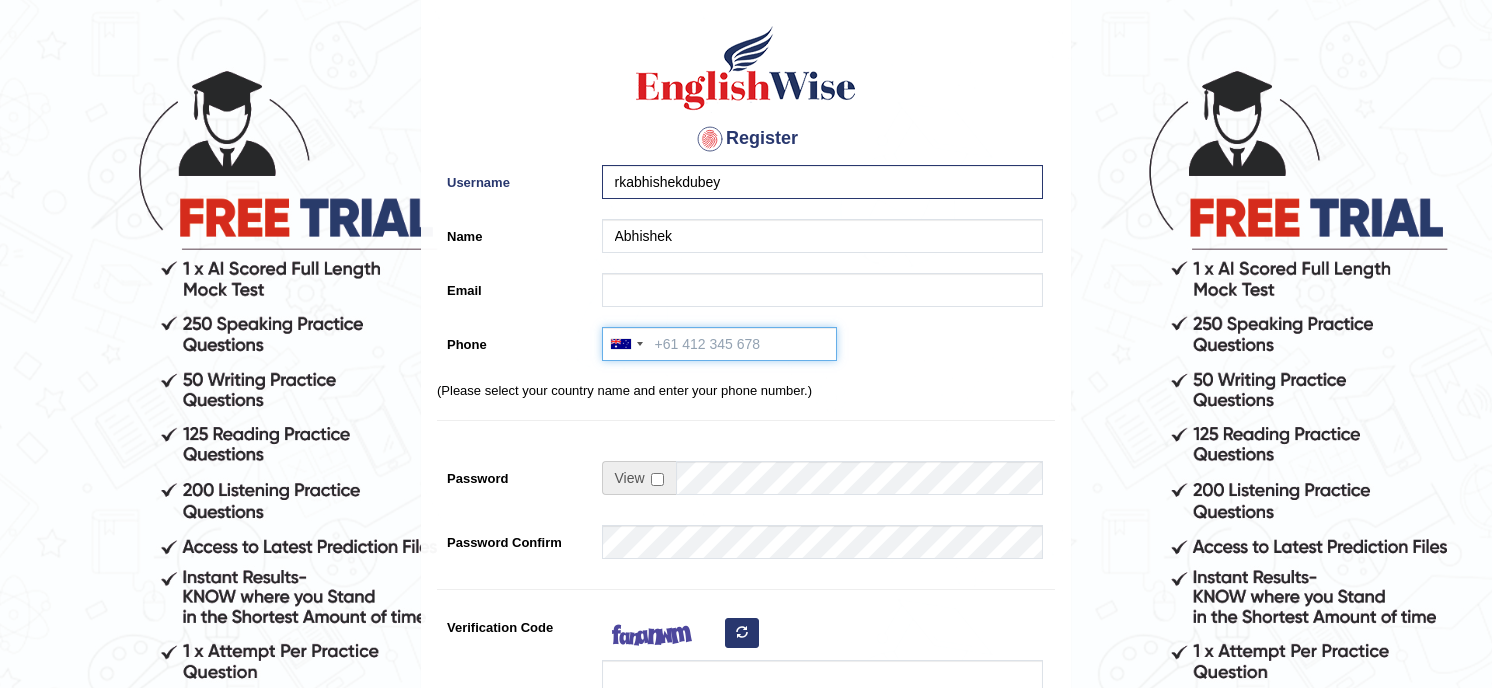 type on "+917210004869" 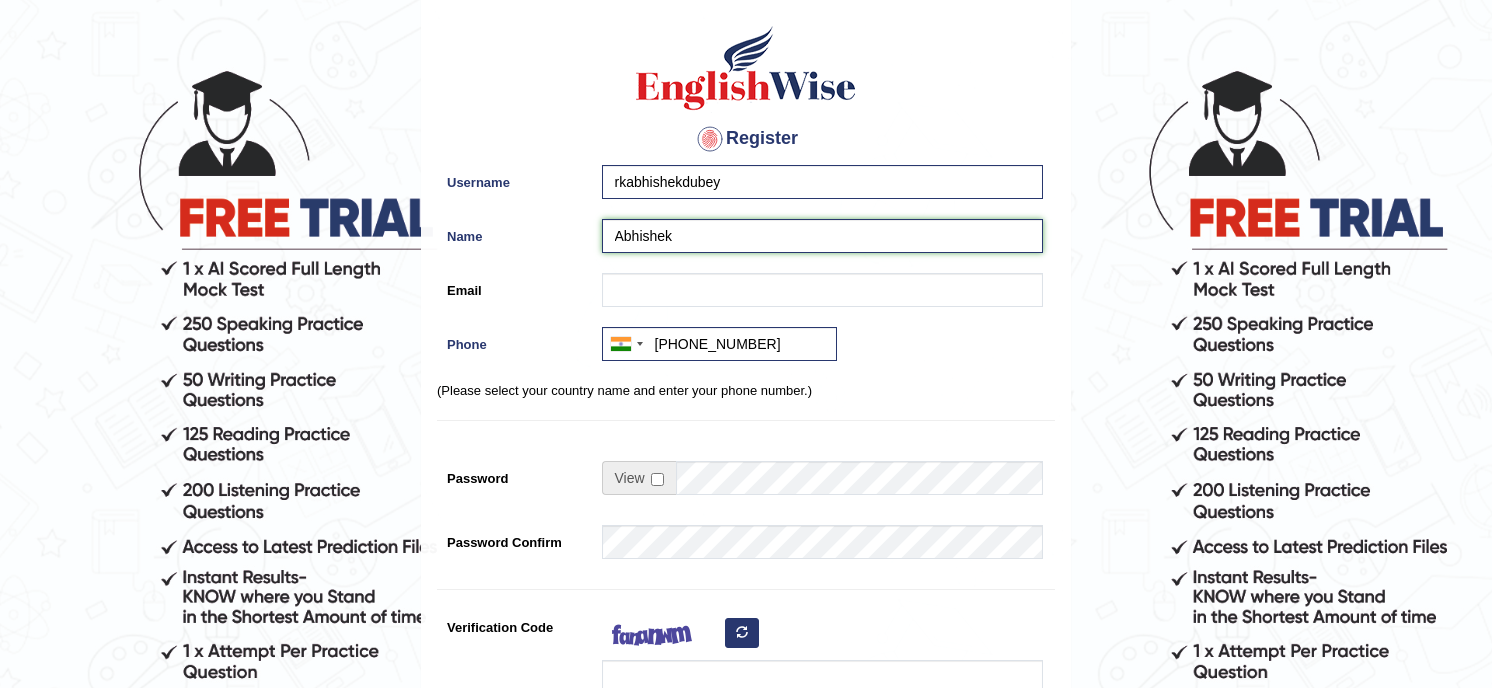 type on "Abhishek" 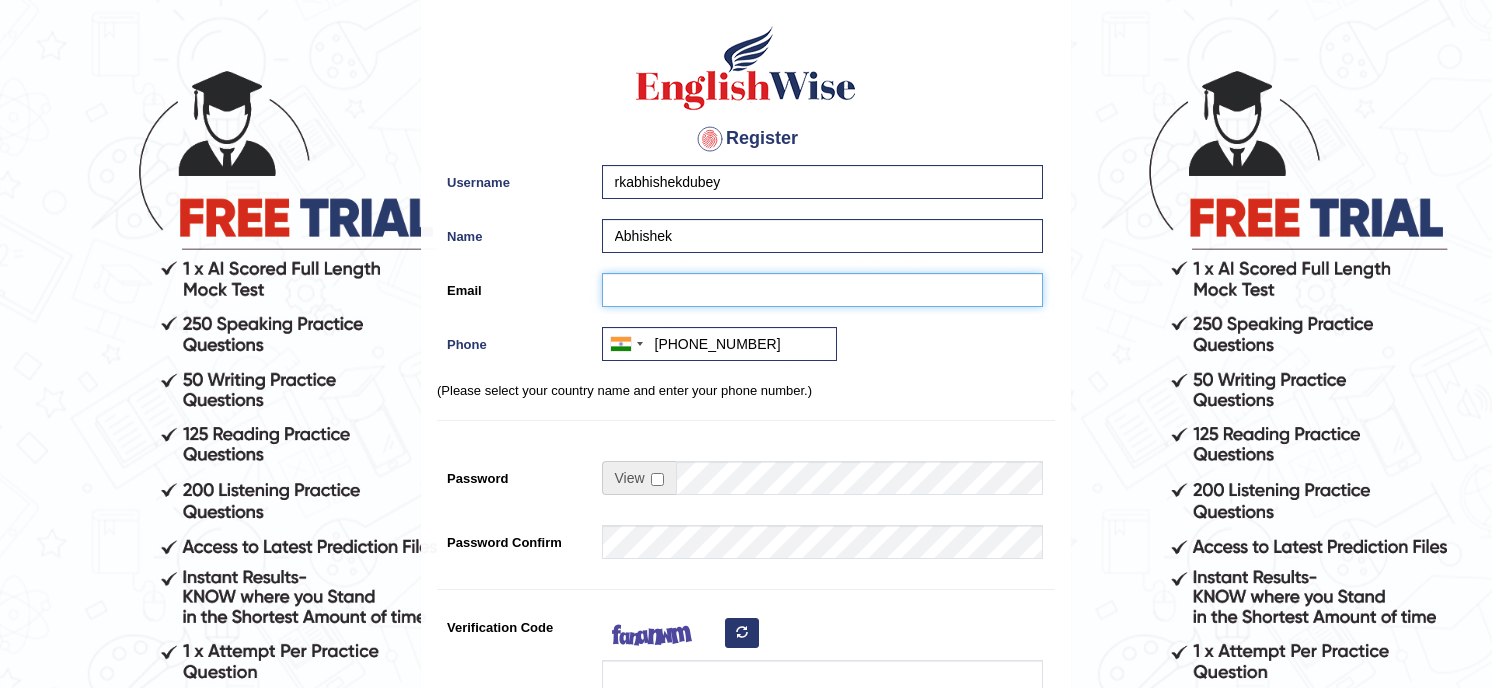 click on "Email" at bounding box center (822, 290) 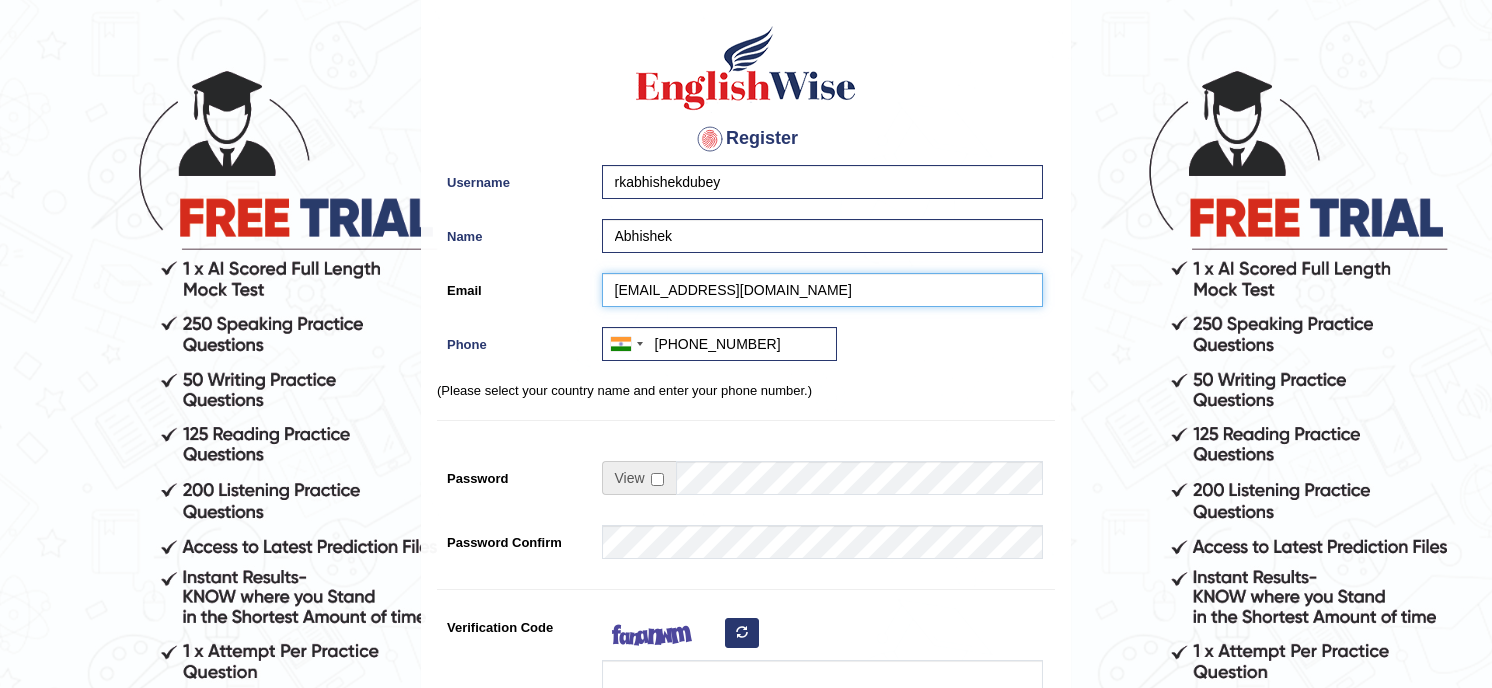 type on "rkabhishekdubey@gmail.com" 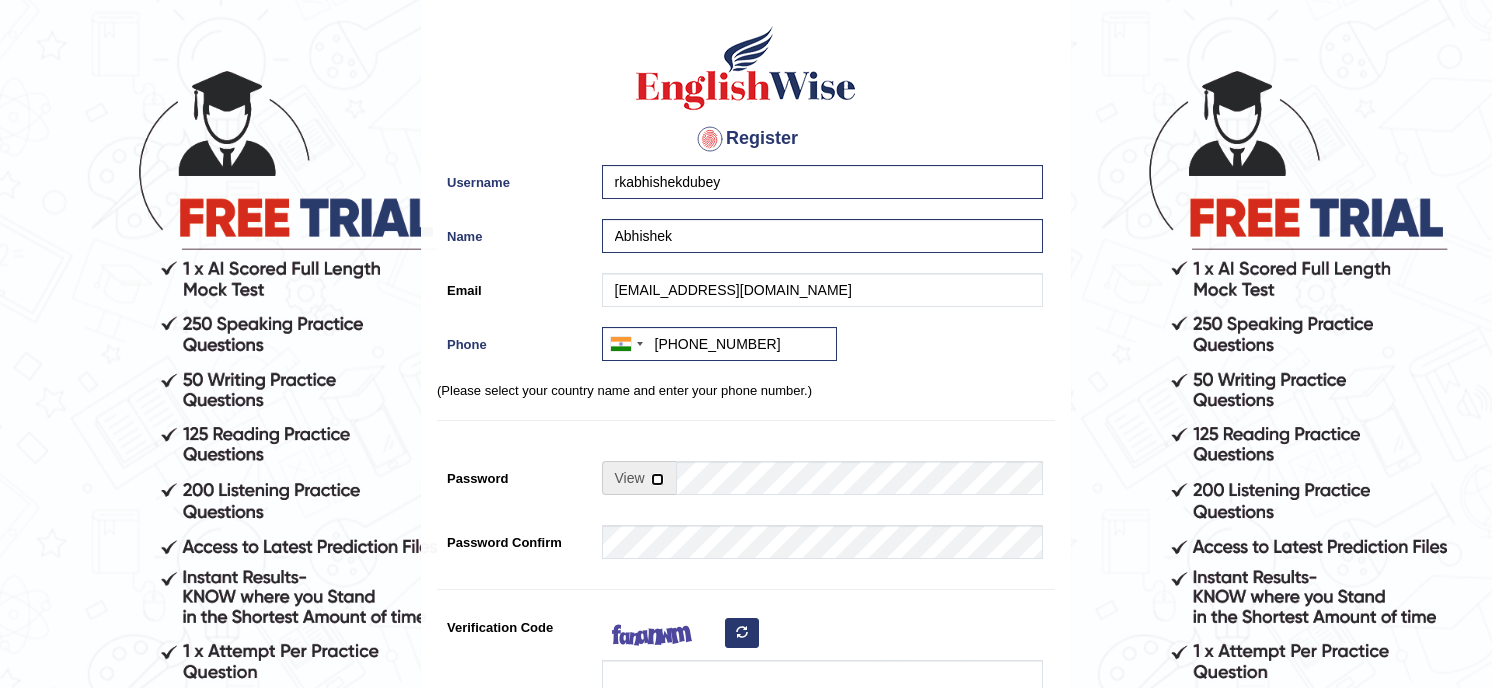 click at bounding box center [657, 479] 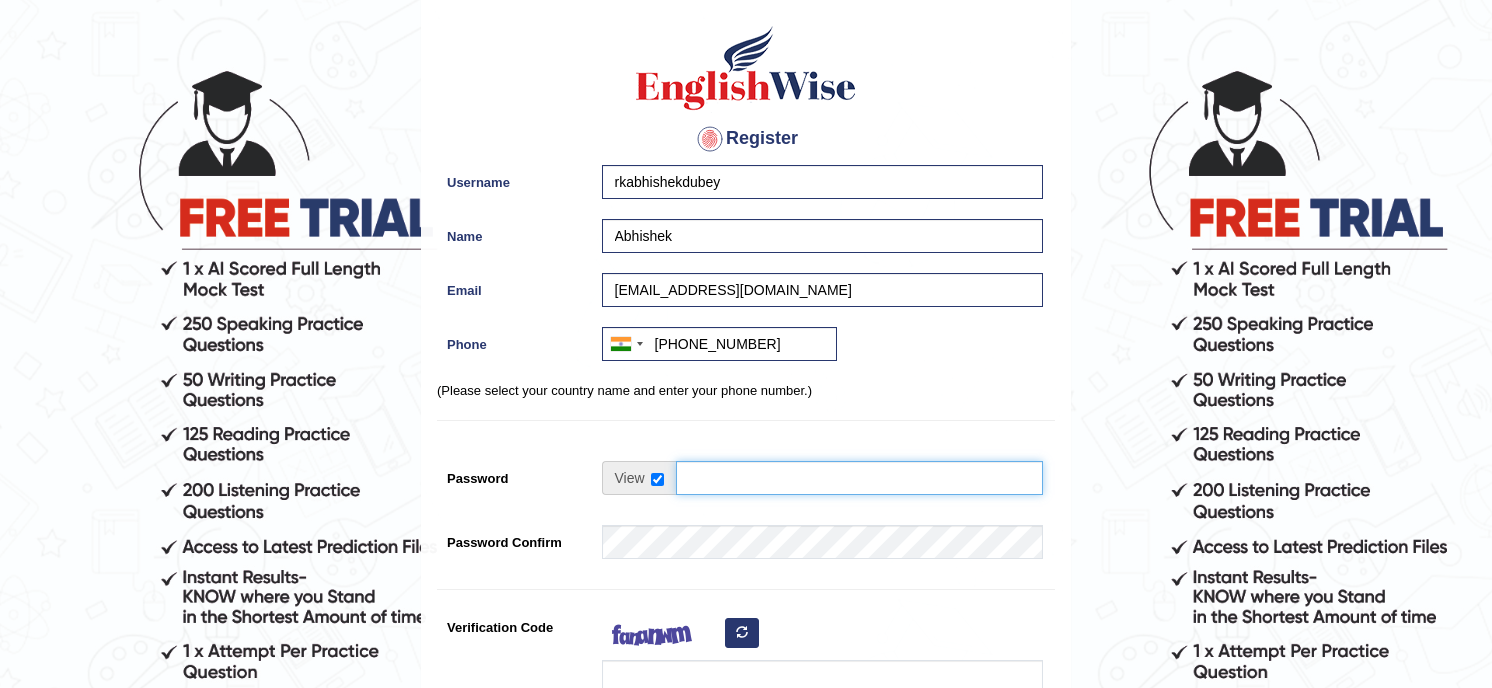 click on "Password" at bounding box center [859, 478] 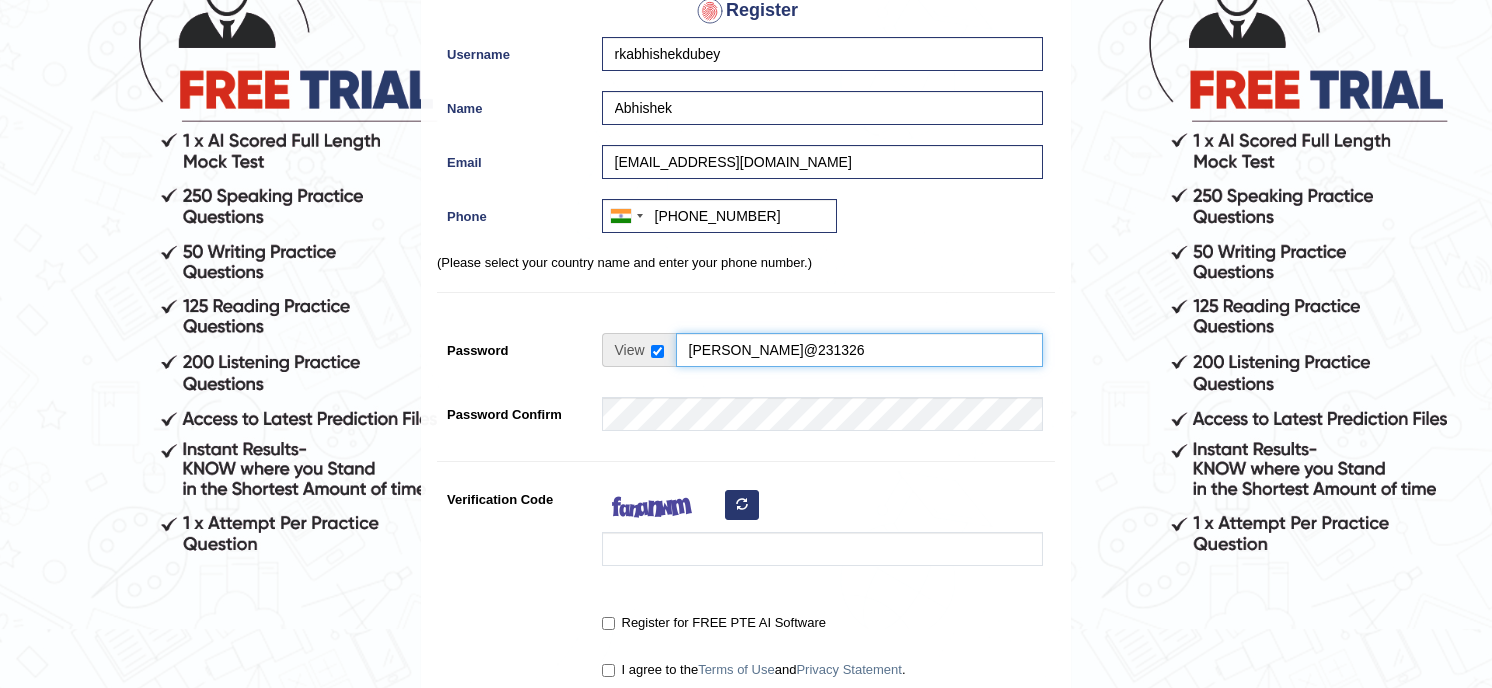 scroll, scrollTop: 216, scrollLeft: 0, axis: vertical 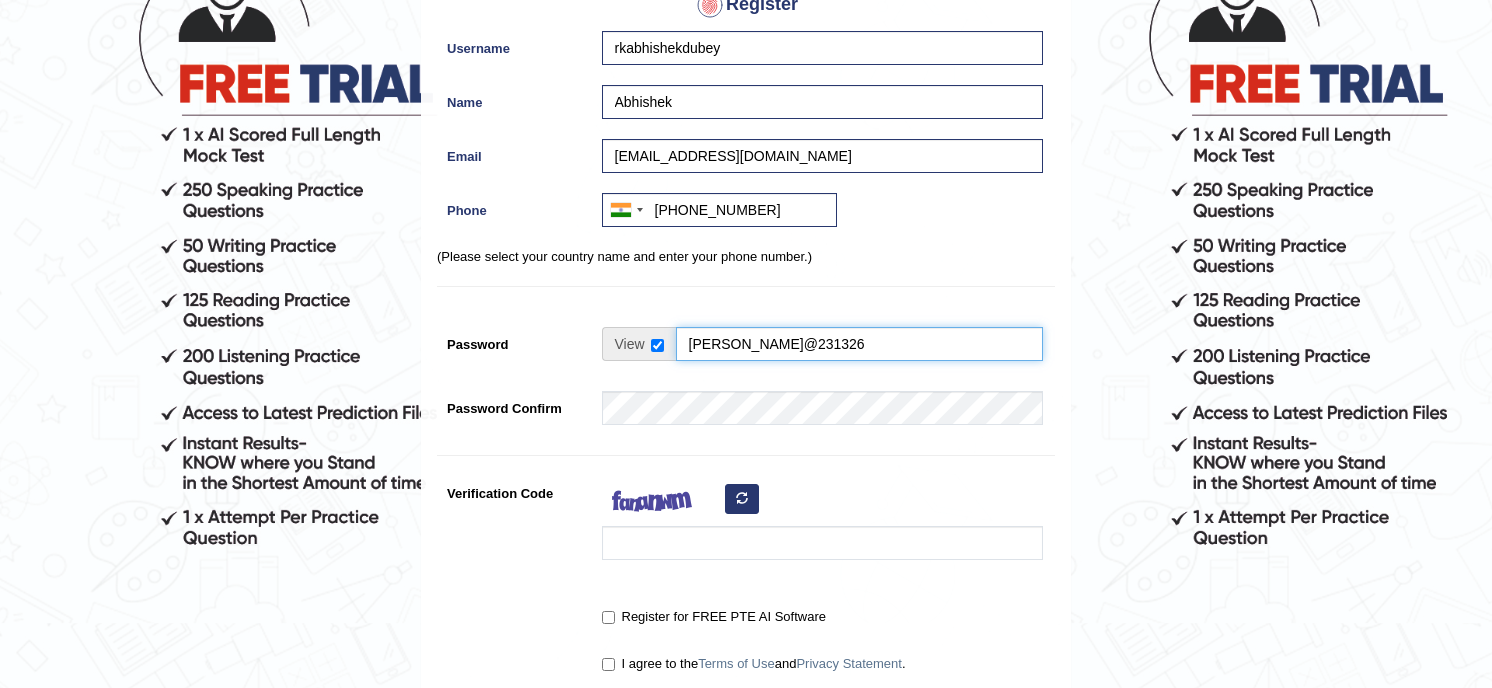 type on "Sapana@231326" 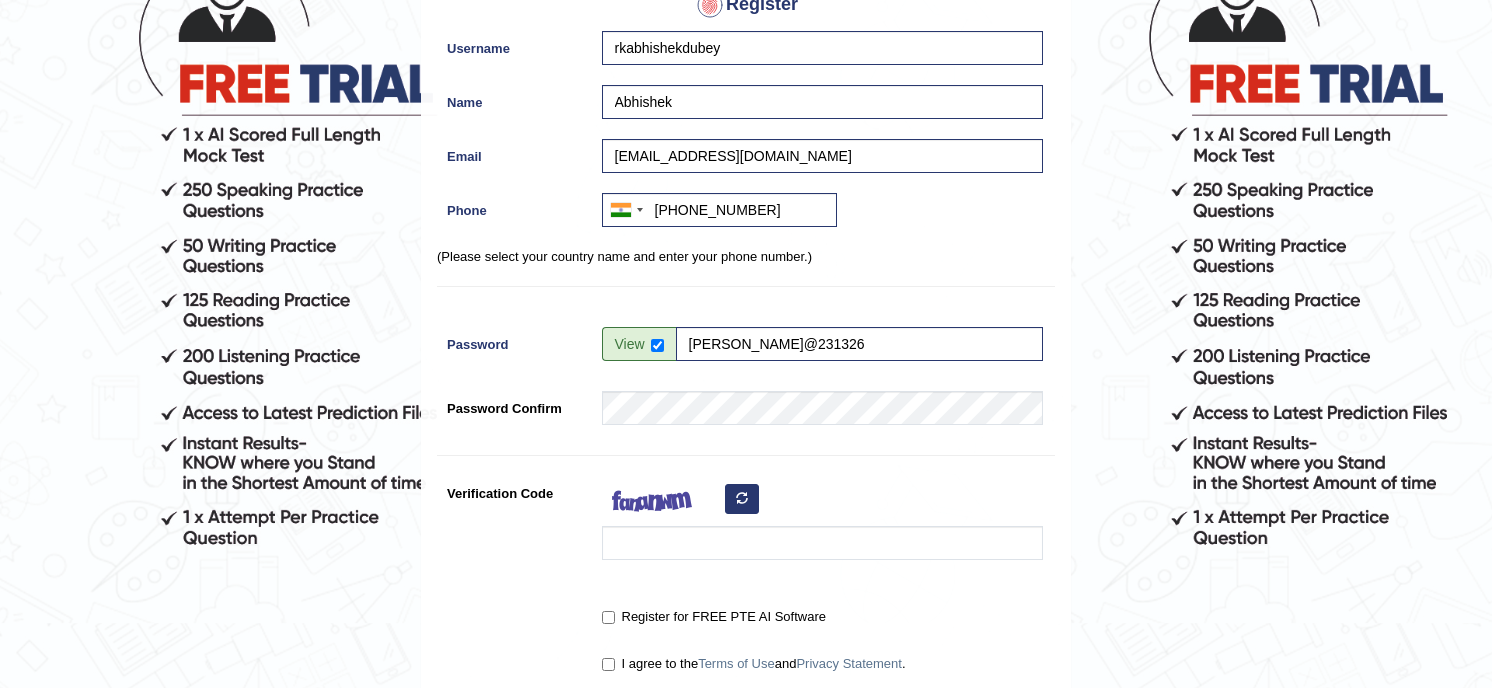 click on "Register
Username
rkabhishekdubey
Name
Abhishek
Email
rkabhishekdubey@gmail.com
Phone
Australia +61 India (भारत) +91 New Zealand +64 United States +1 Canada +1 United Arab Emirates (‫الإمارات العربية المتحدة‬‎) +971 Saudi Arabia (‫المملكة العربية السعودية‬‎) +966 Bahrain (‫البحرين‬‎) +973 Afghanistan (‫افغانستان‬‎) +93 Albania (Shqipëri) +355 Algeria (‫الجزائر‬‎) +213 American Samoa +1 Andorra +376 Angola +244 Anguilla +1 Antigua and Barbuda +1 Argentina +54 Armenia (Հայաստան) +374 Aruba +297 Australia +61 Austria (Österreich) +43 Azerbaijan (Azərbaycan) +994 Bahamas +1 Bahrain (‫البحرين‬‎) +973 Bangladesh (বাংলাদেশ) +880 Barbados +1 Belarus (Беларусь) +375 Belgium (België) +32 Belize +501 Benin (Bénin) +229 Bermuda +1 Bhutan (འབྲུག) +975 Bolivia +591 +387 Botswana +267 Brazil (Brasil) +55 +246 +1 +673" at bounding box center [746, 291] 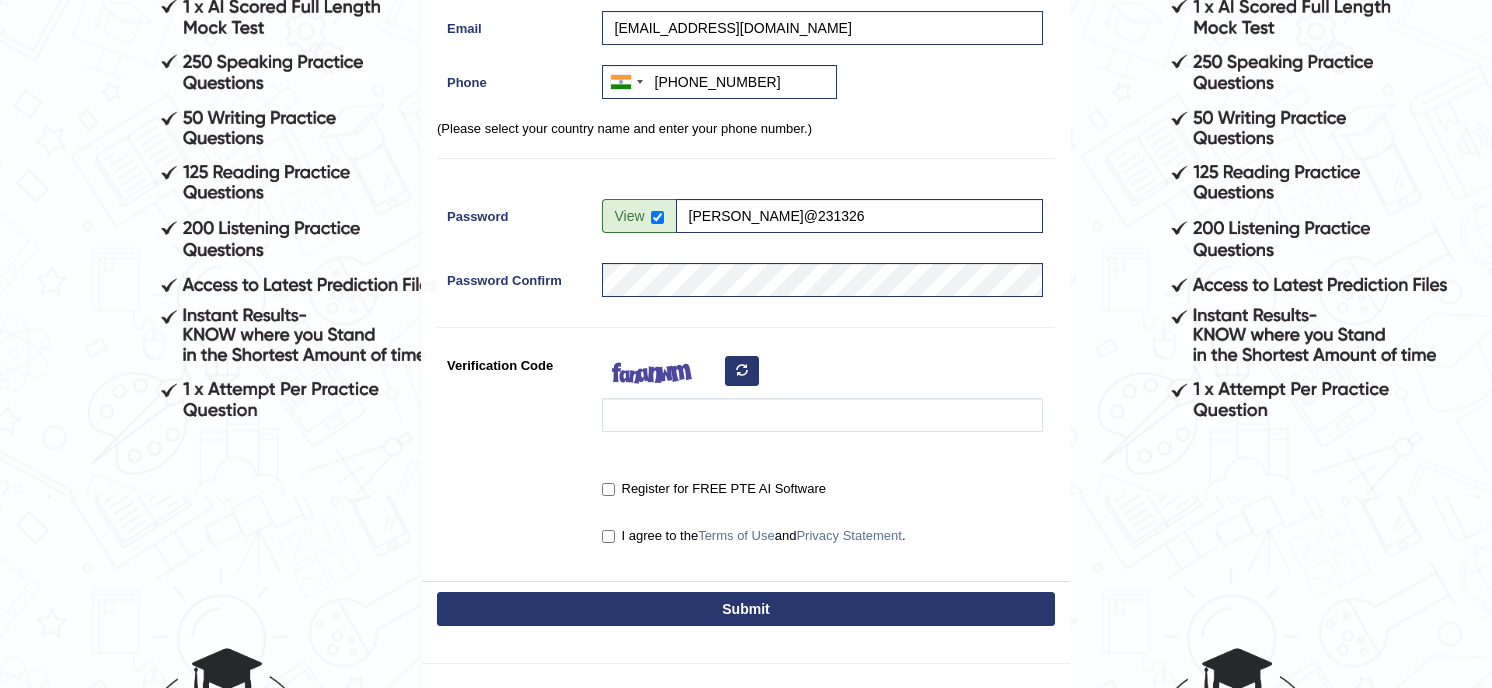 scroll, scrollTop: 382, scrollLeft: 0, axis: vertical 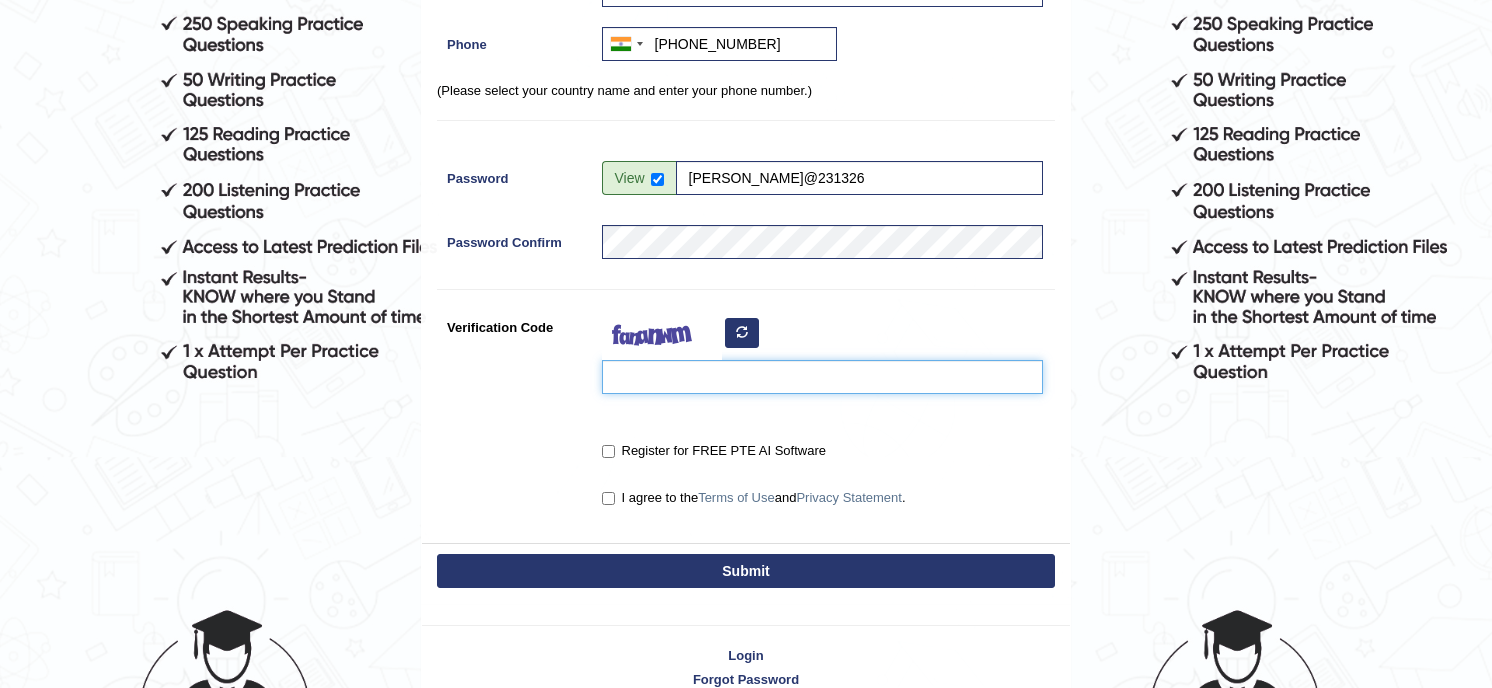 click on "Verification Code" at bounding box center [822, 377] 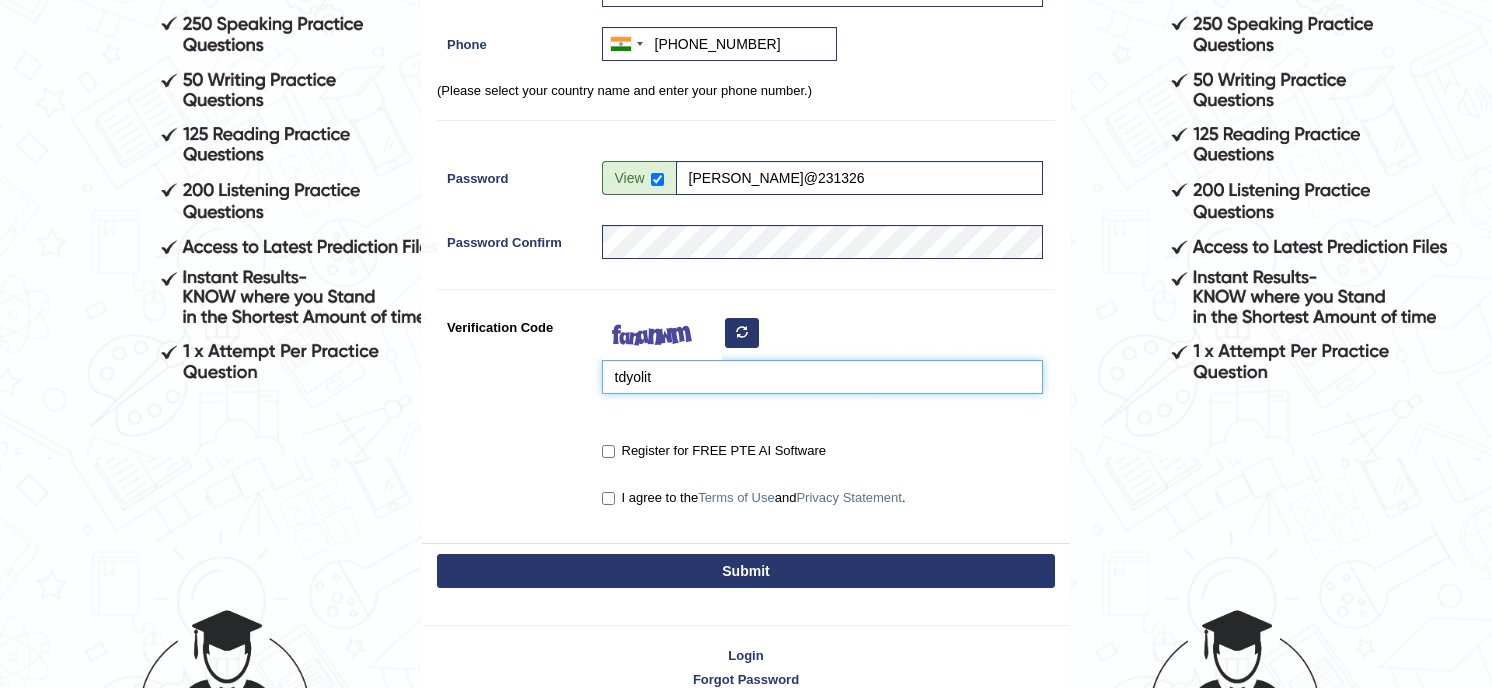 type on "tdyolit" 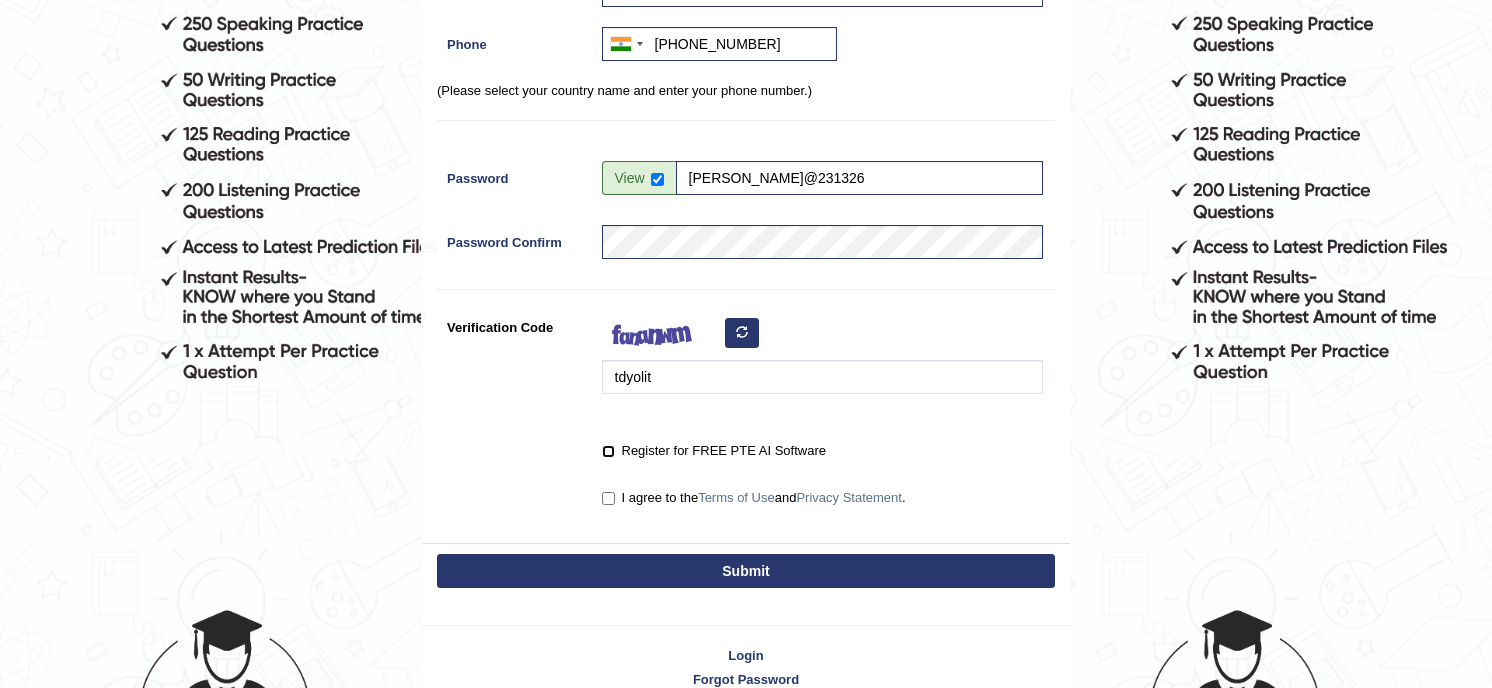 click on "Register for FREE PTE AI Software" at bounding box center [608, 451] 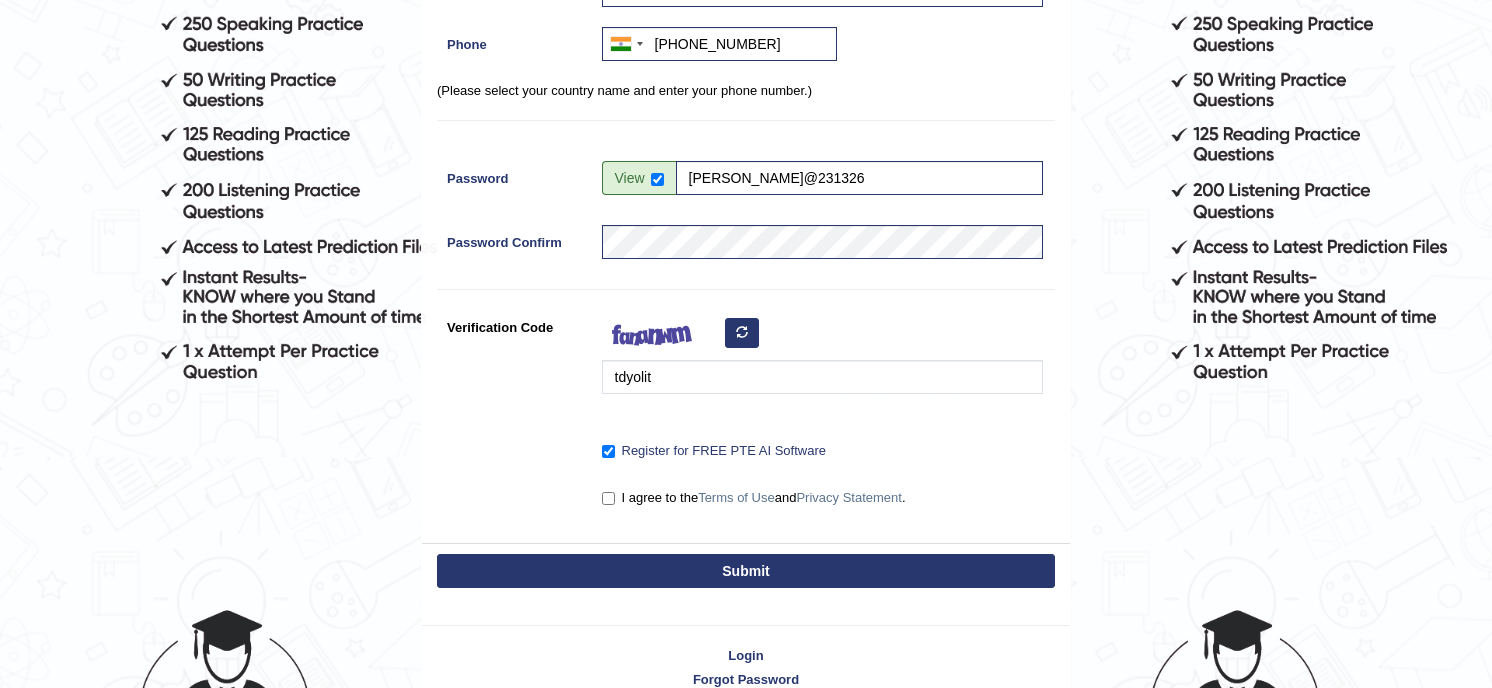 click on "I agree to the  Terms of Use  and  Privacy Statement ." at bounding box center [754, 498] 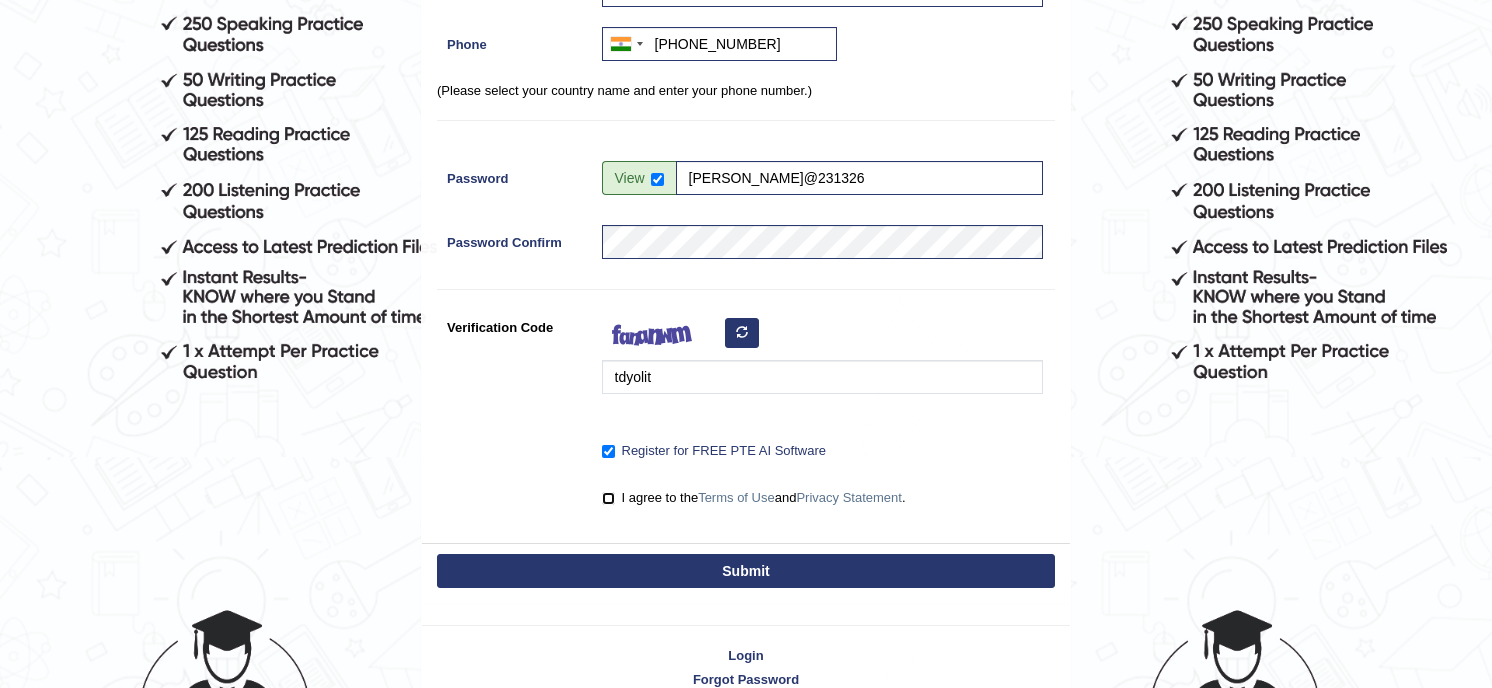 checkbox on "true" 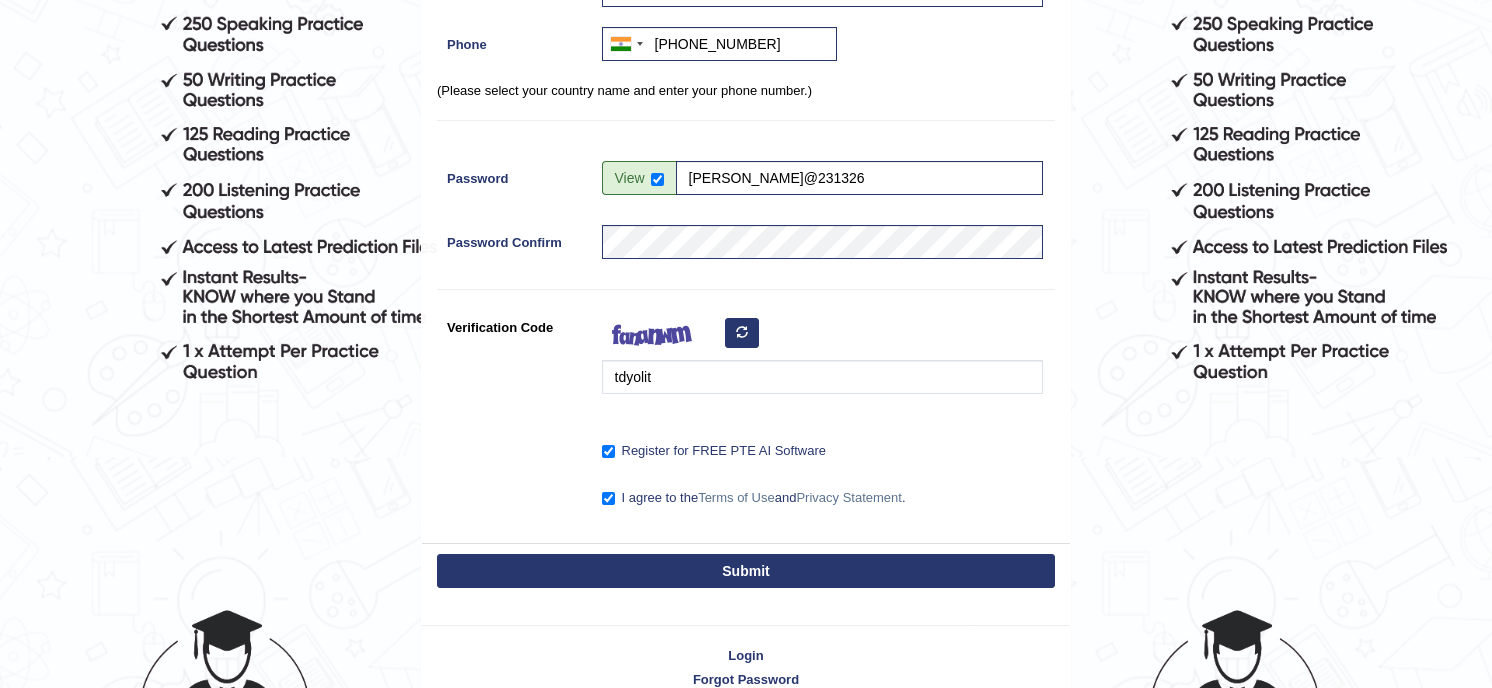 click on "Submit" at bounding box center (746, 571) 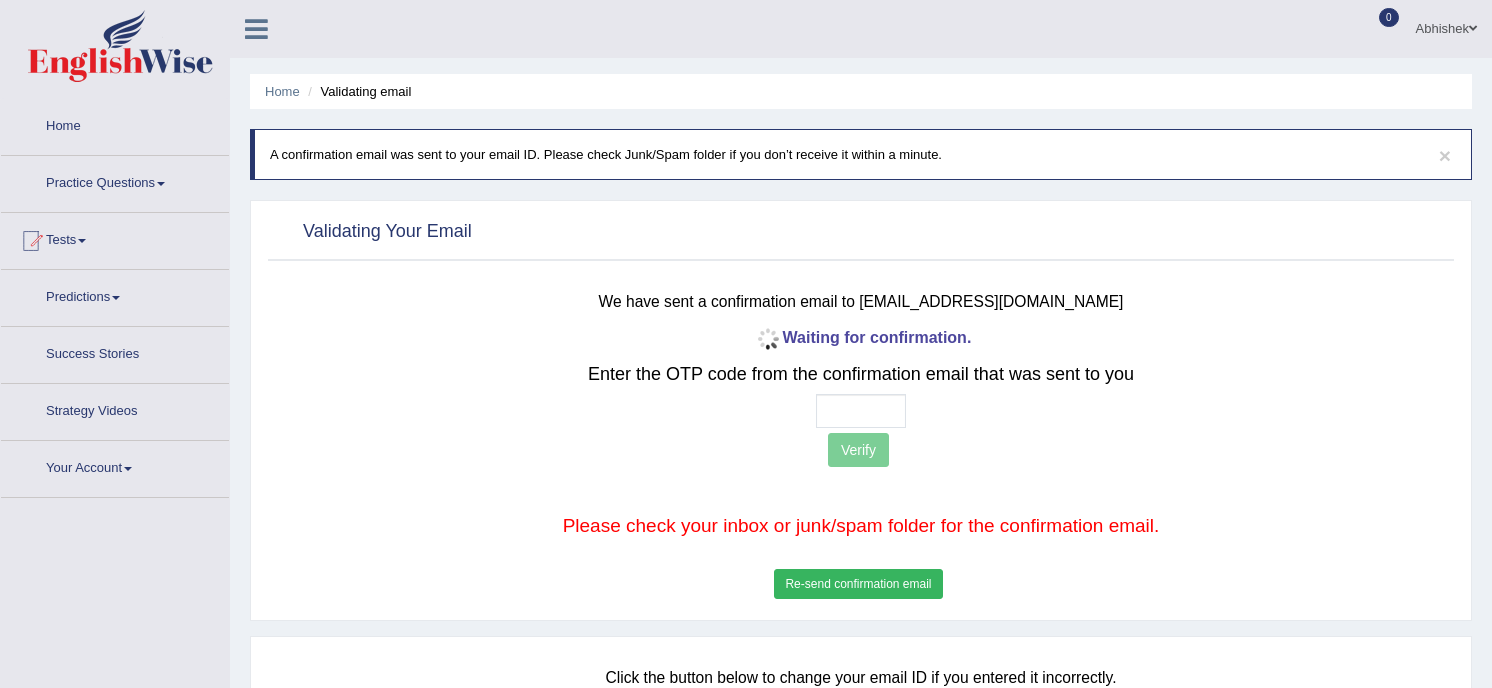 scroll, scrollTop: 0, scrollLeft: 0, axis: both 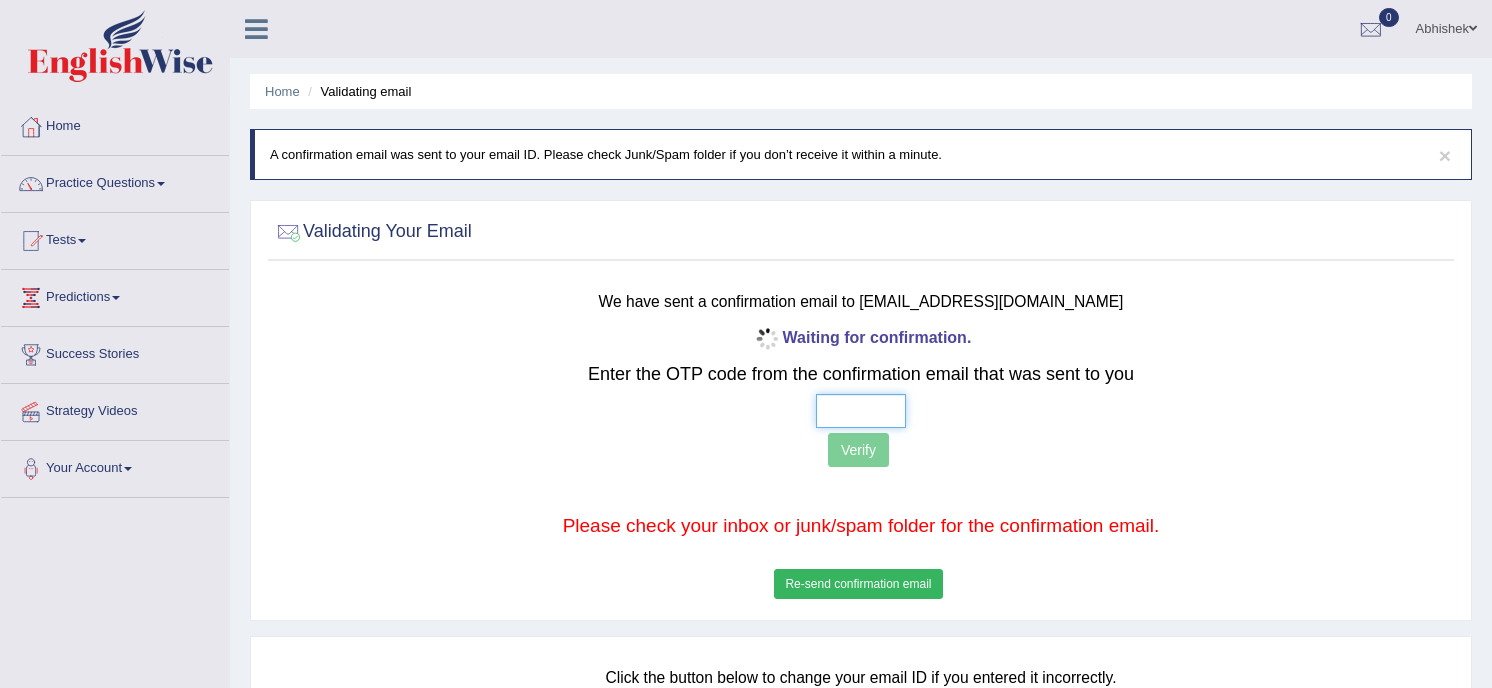 click at bounding box center (861, 411) 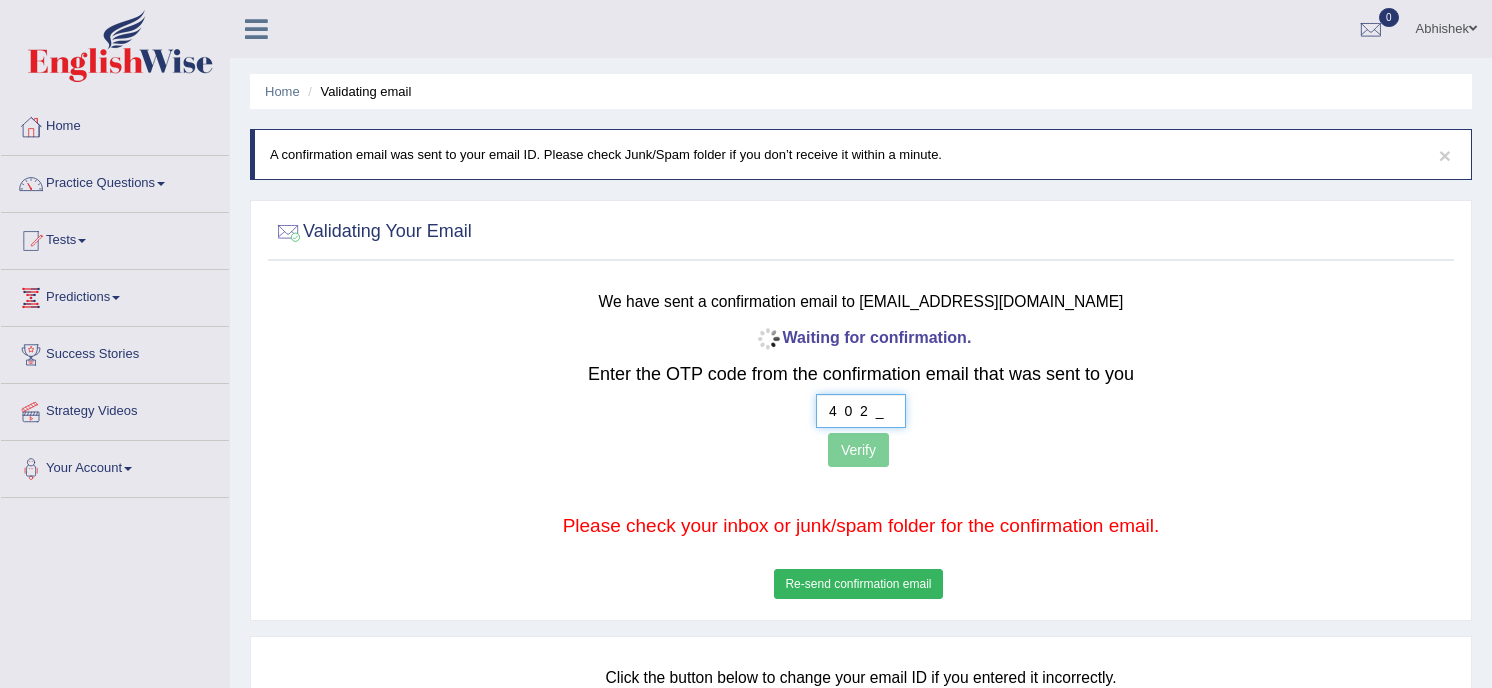 type on "4  0  2  3" 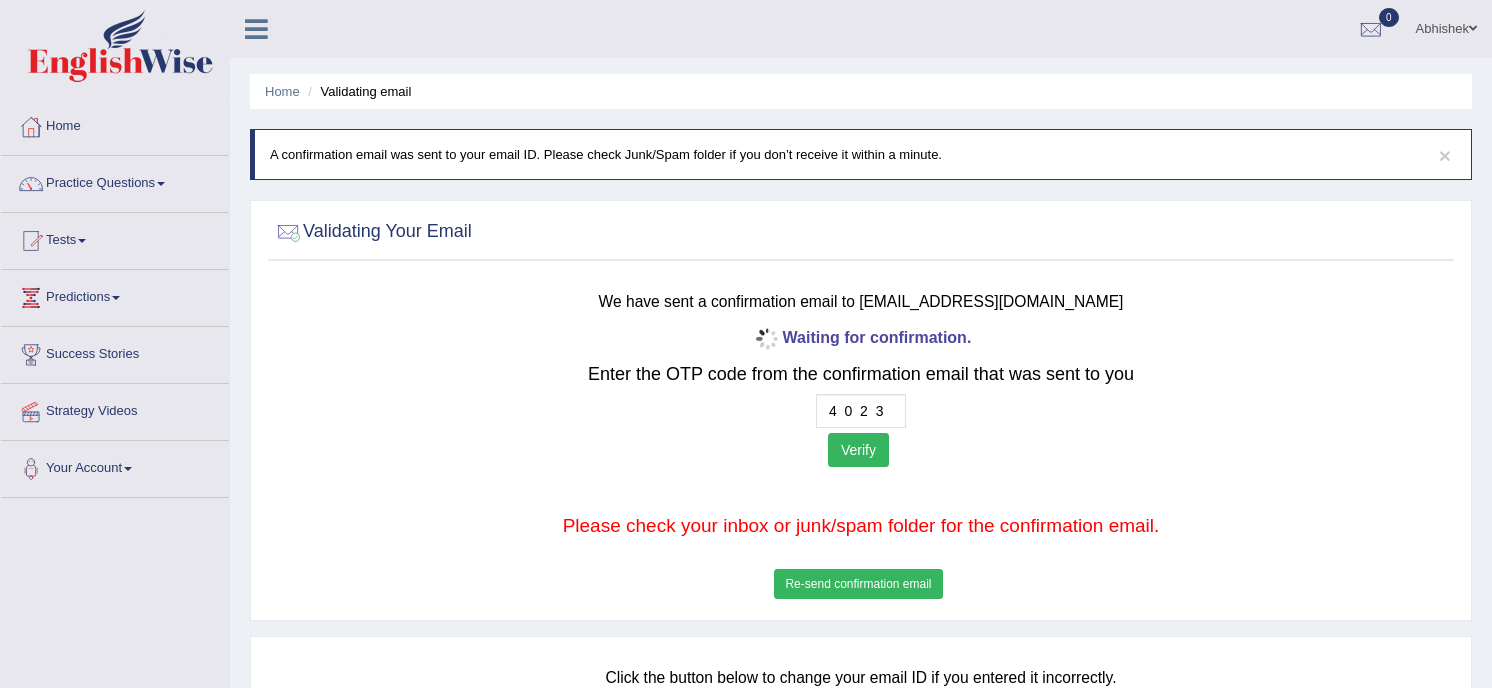 click on "Verify" at bounding box center (858, 450) 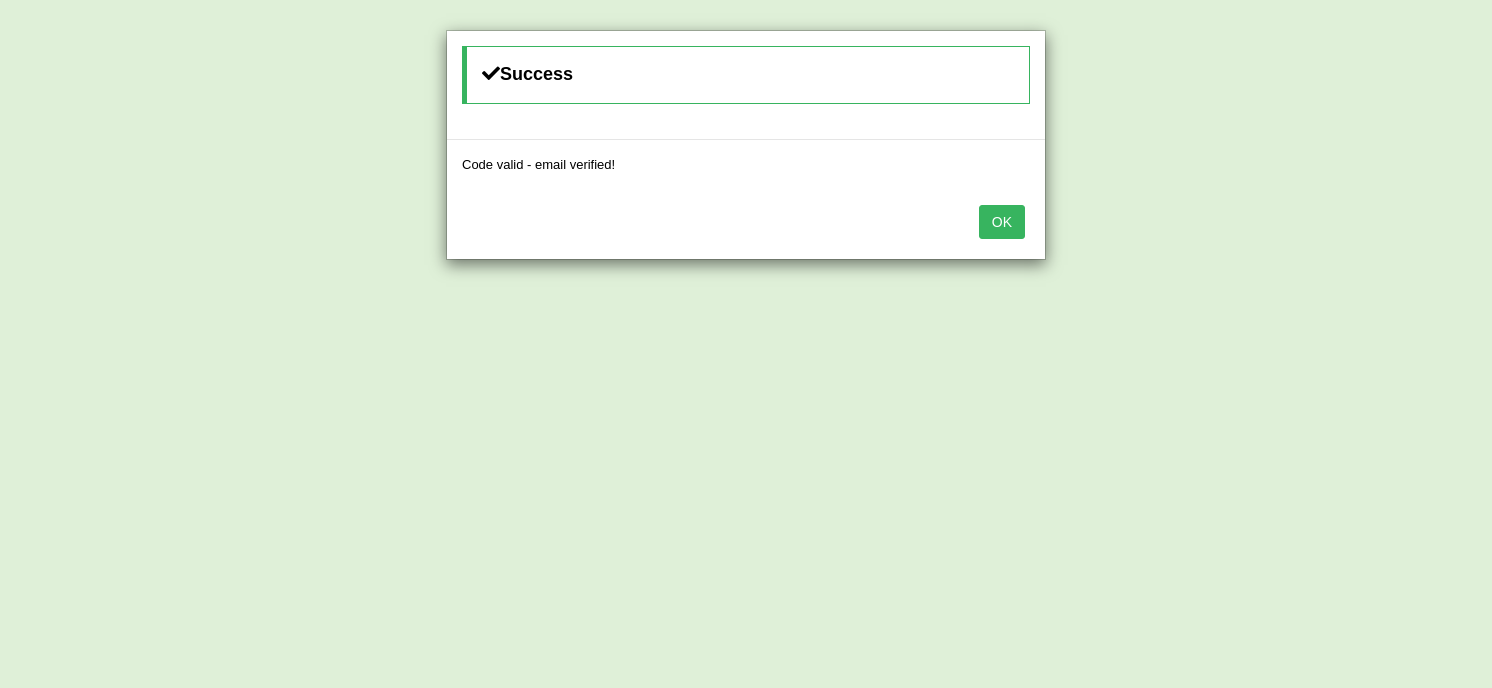 click on "OK" at bounding box center (1002, 222) 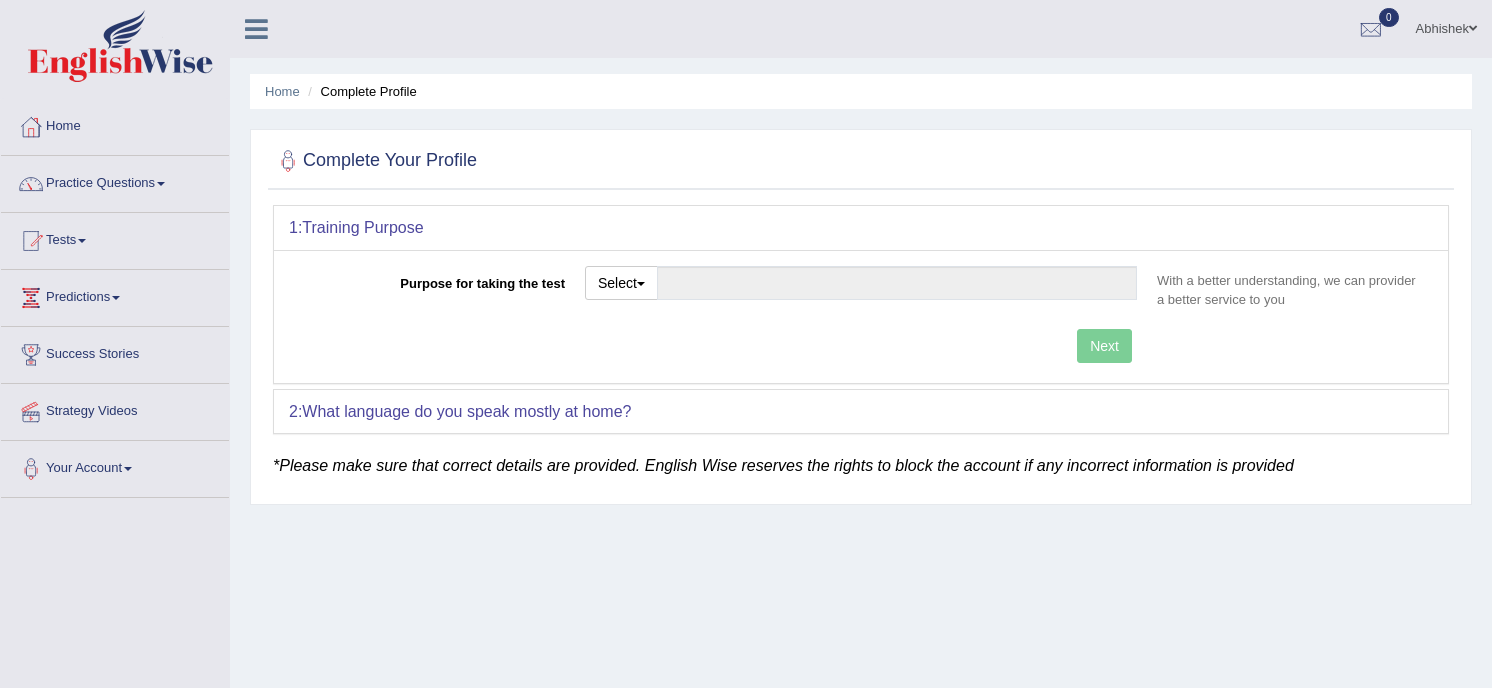 scroll, scrollTop: 0, scrollLeft: 0, axis: both 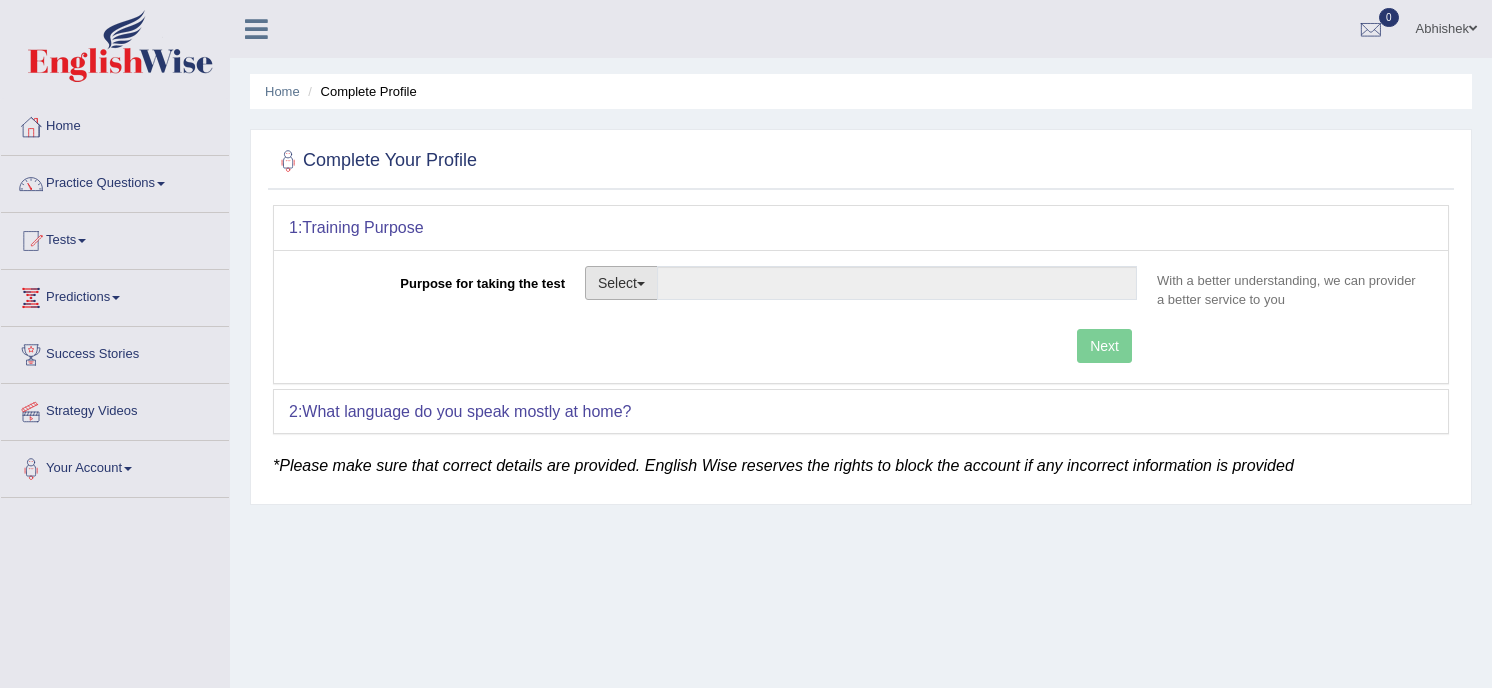 click on "Select" at bounding box center (621, 283) 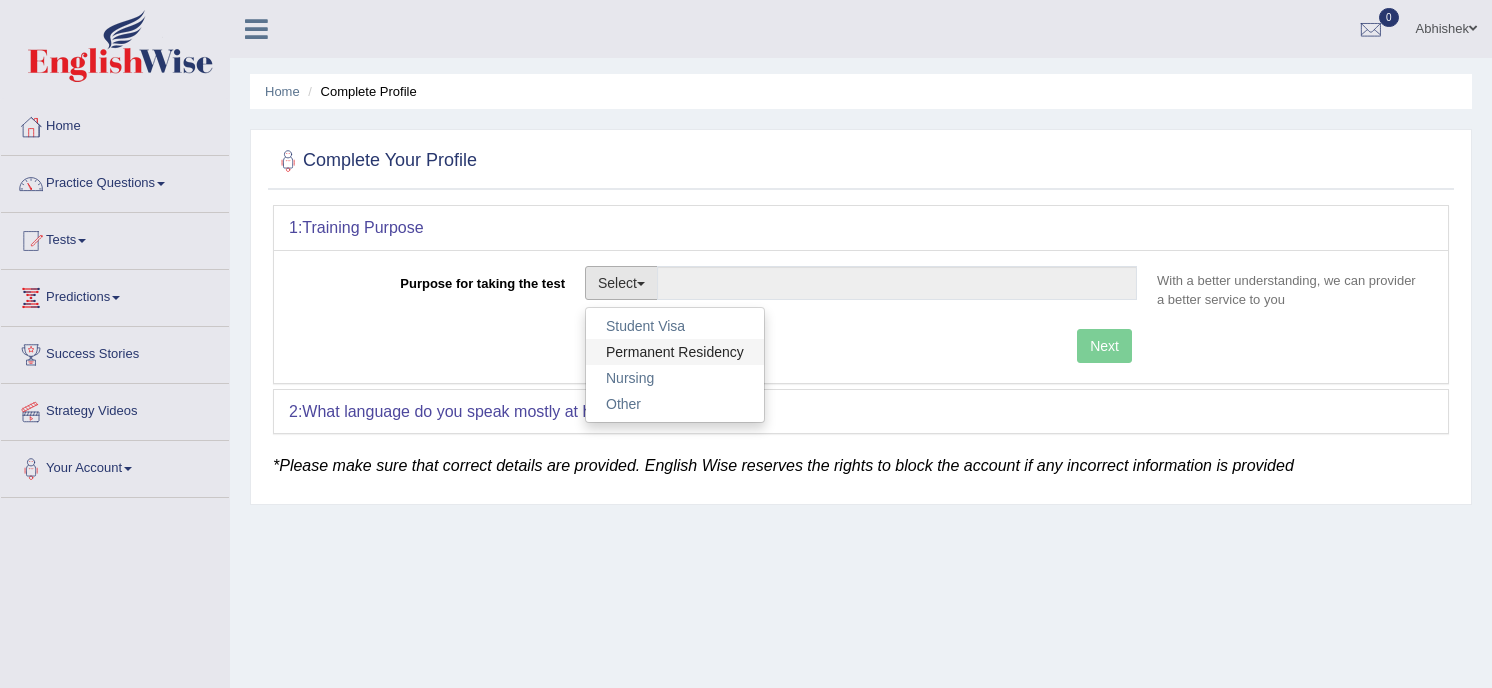 click on "Permanent Residency" at bounding box center [675, 352] 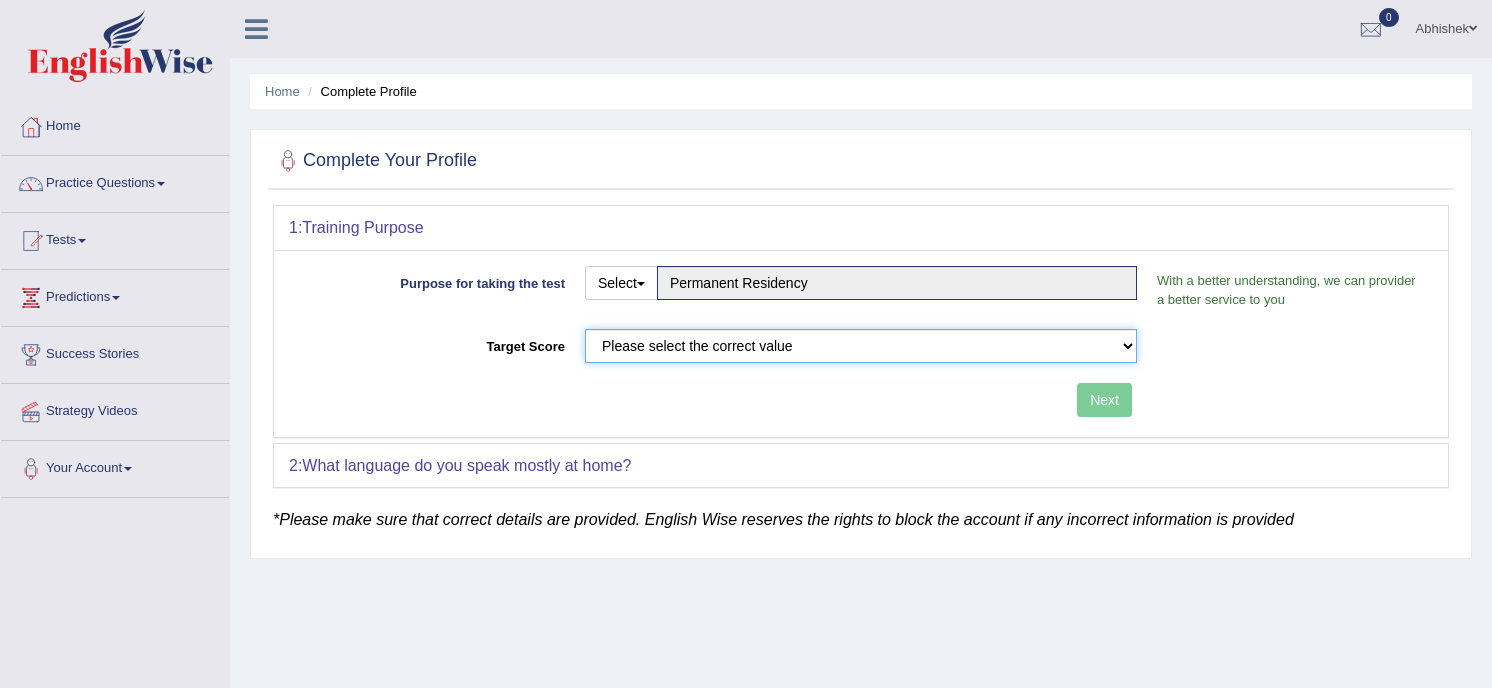 click on "Please select the correct value
50 (6 bands)
58 (6.5 bands)
65 (7 bands)
79 (8 bands)" at bounding box center [861, 346] 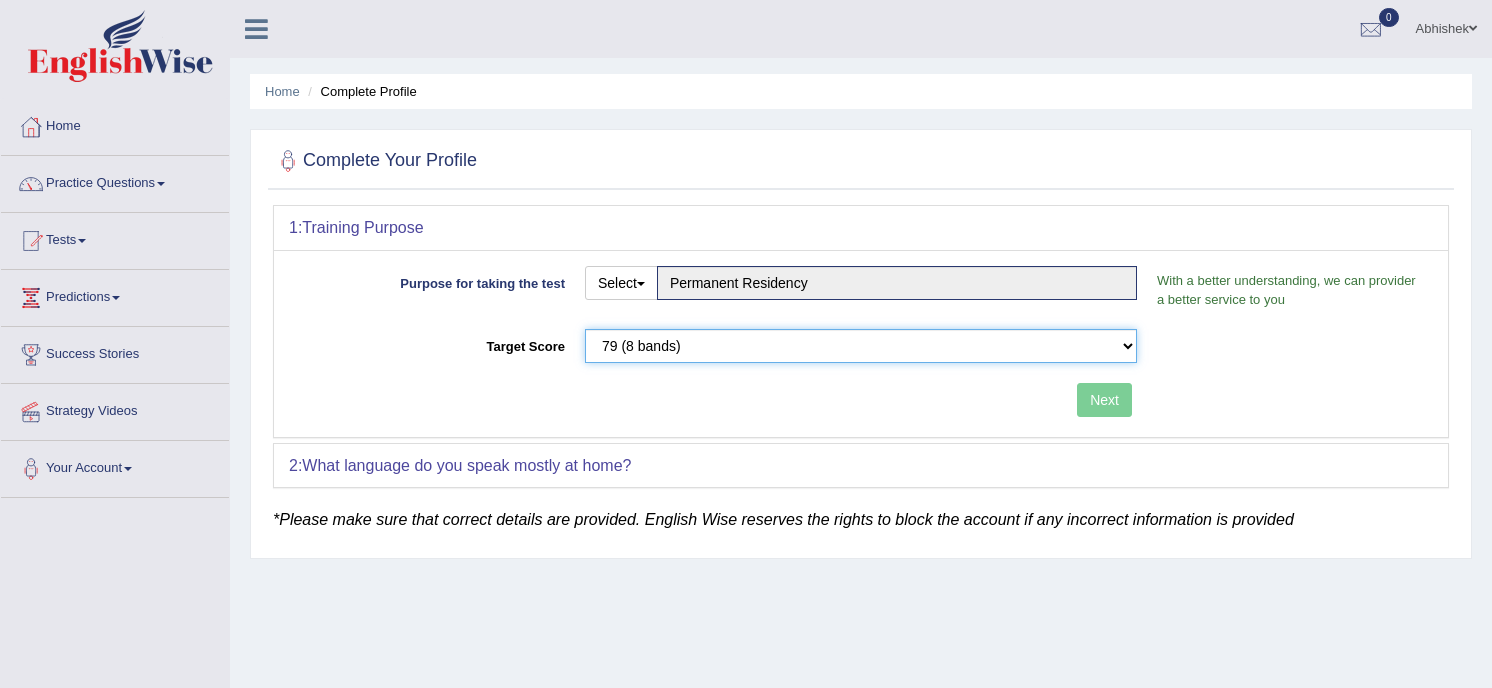 click on "Please select the correct value
50 (6 bands)
58 (6.5 bands)
65 (7 bands)
79 (8 bands)" at bounding box center [861, 346] 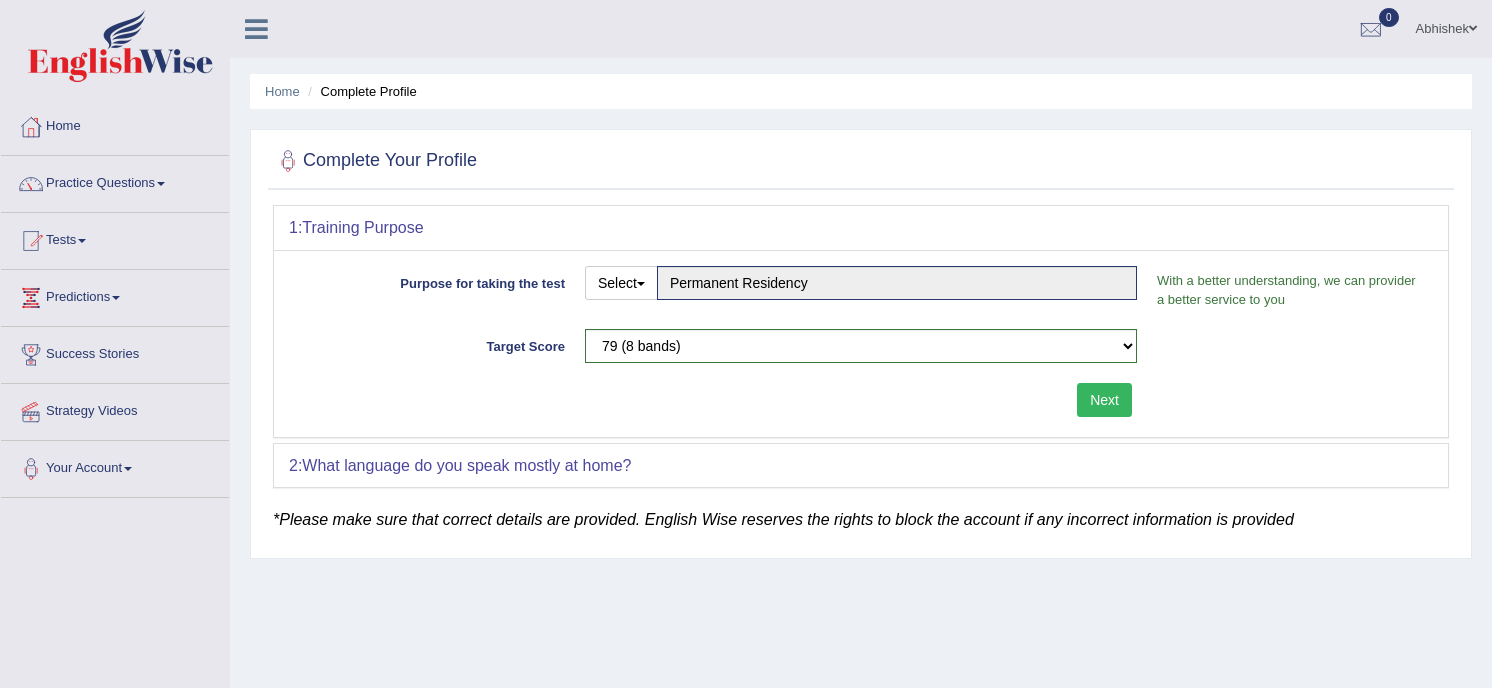 click on "Next" at bounding box center [1104, 400] 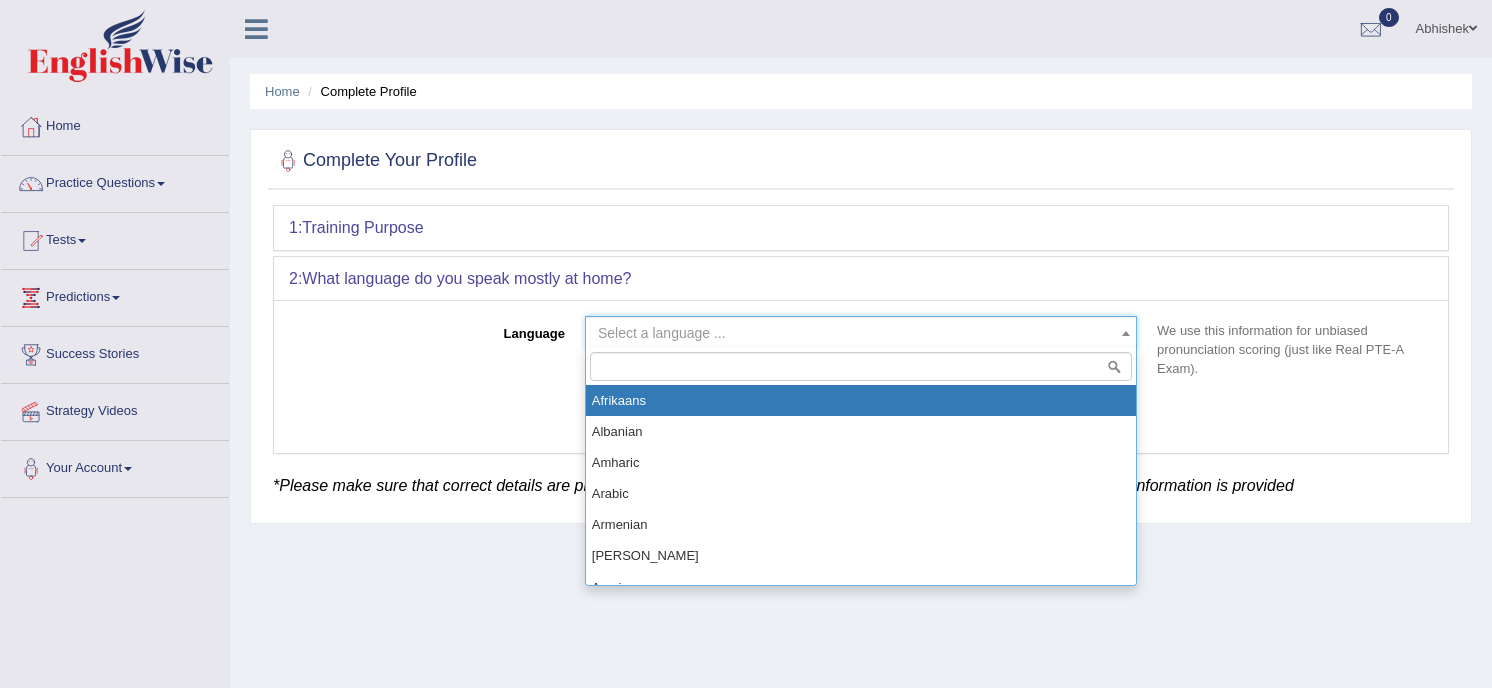 click on "Select a language ..." at bounding box center [662, 333] 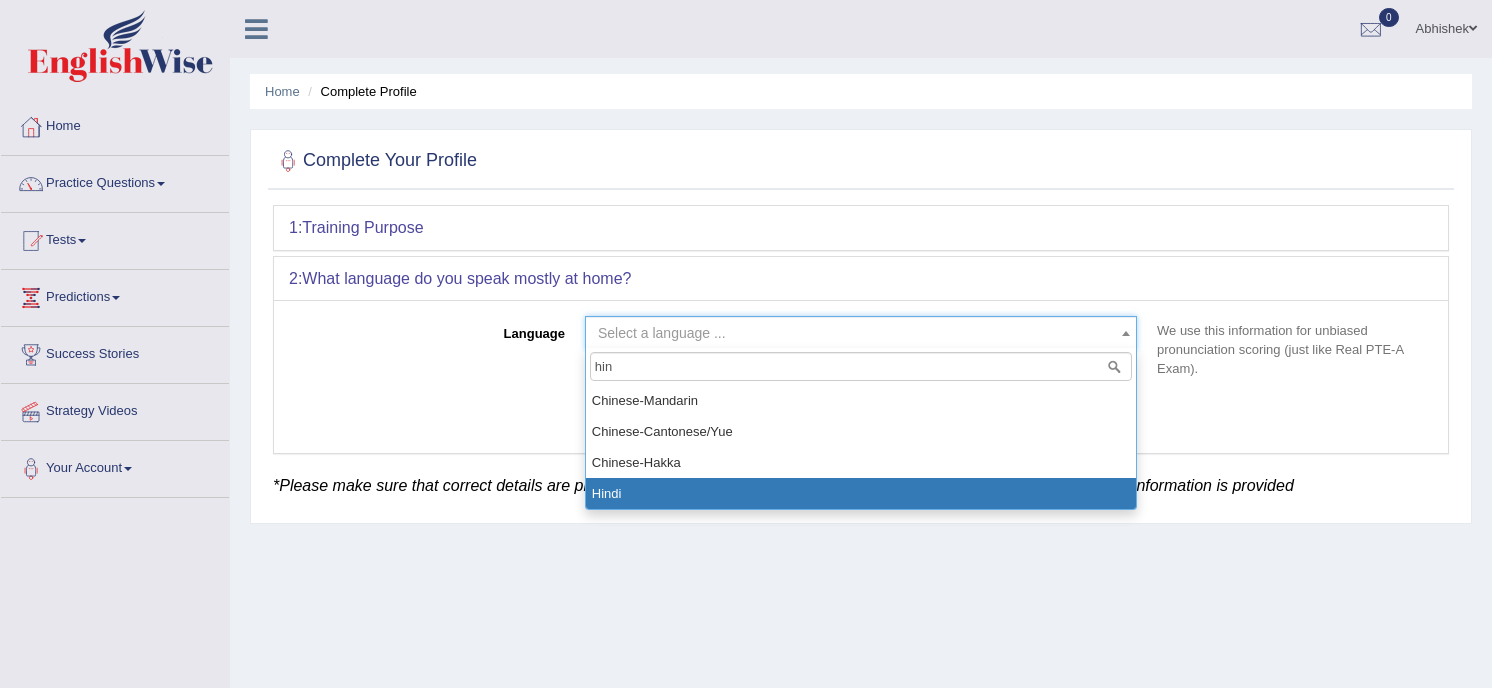 type on "hin" 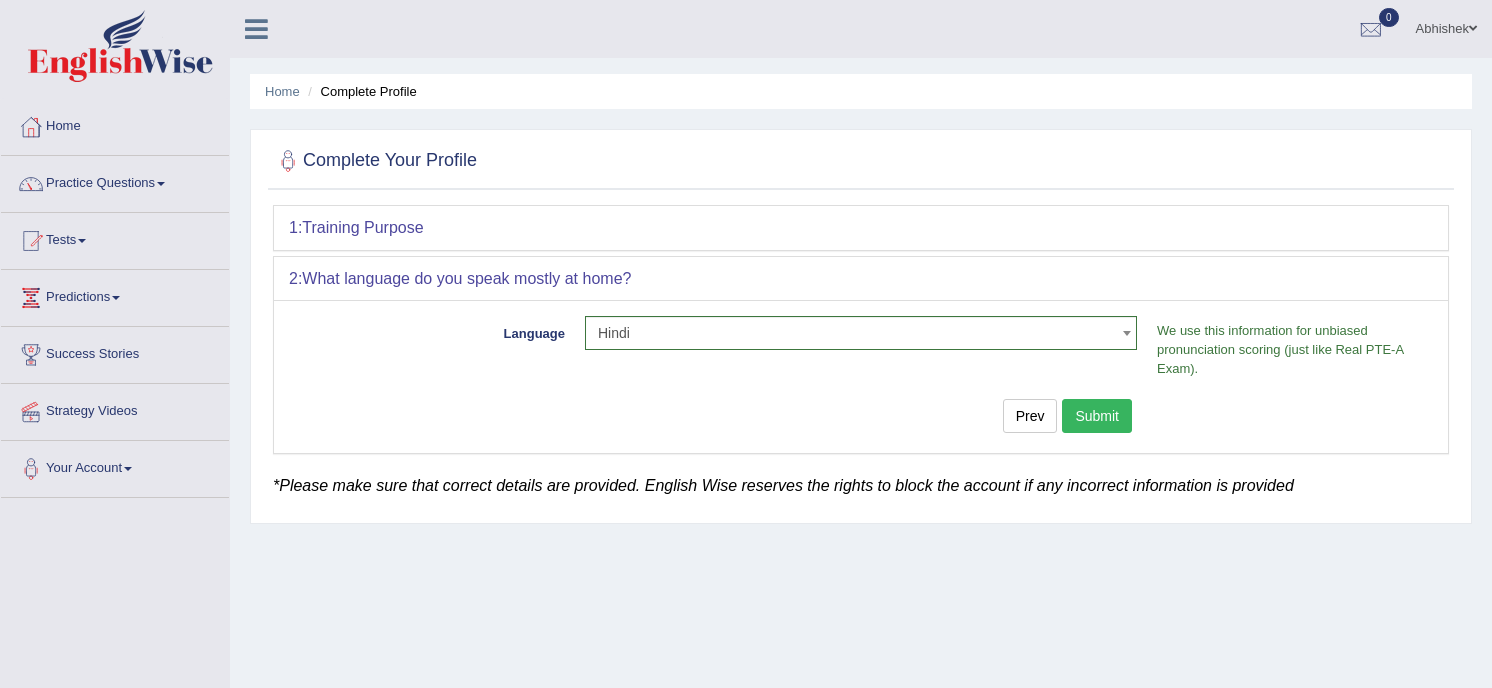 click on "Submit" at bounding box center [1097, 416] 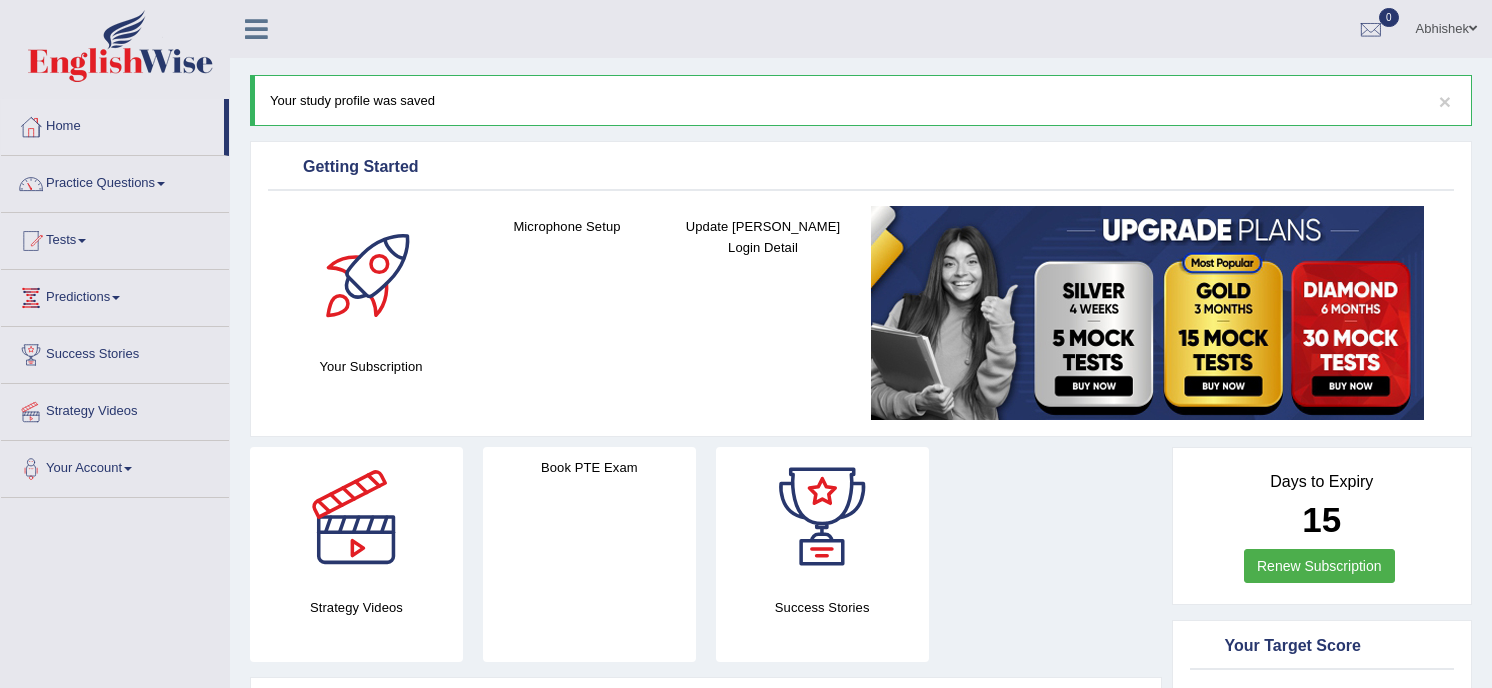 scroll, scrollTop: 0, scrollLeft: 0, axis: both 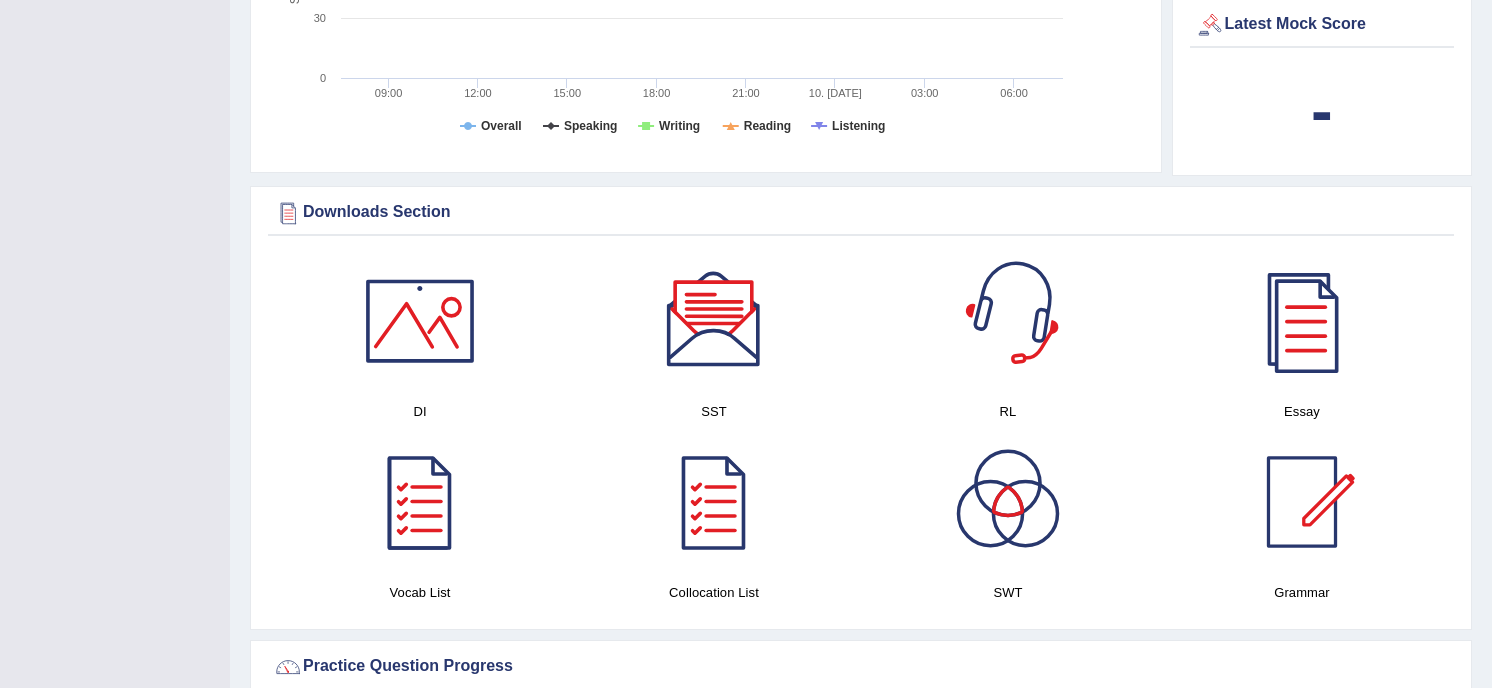 click at bounding box center [1008, 321] 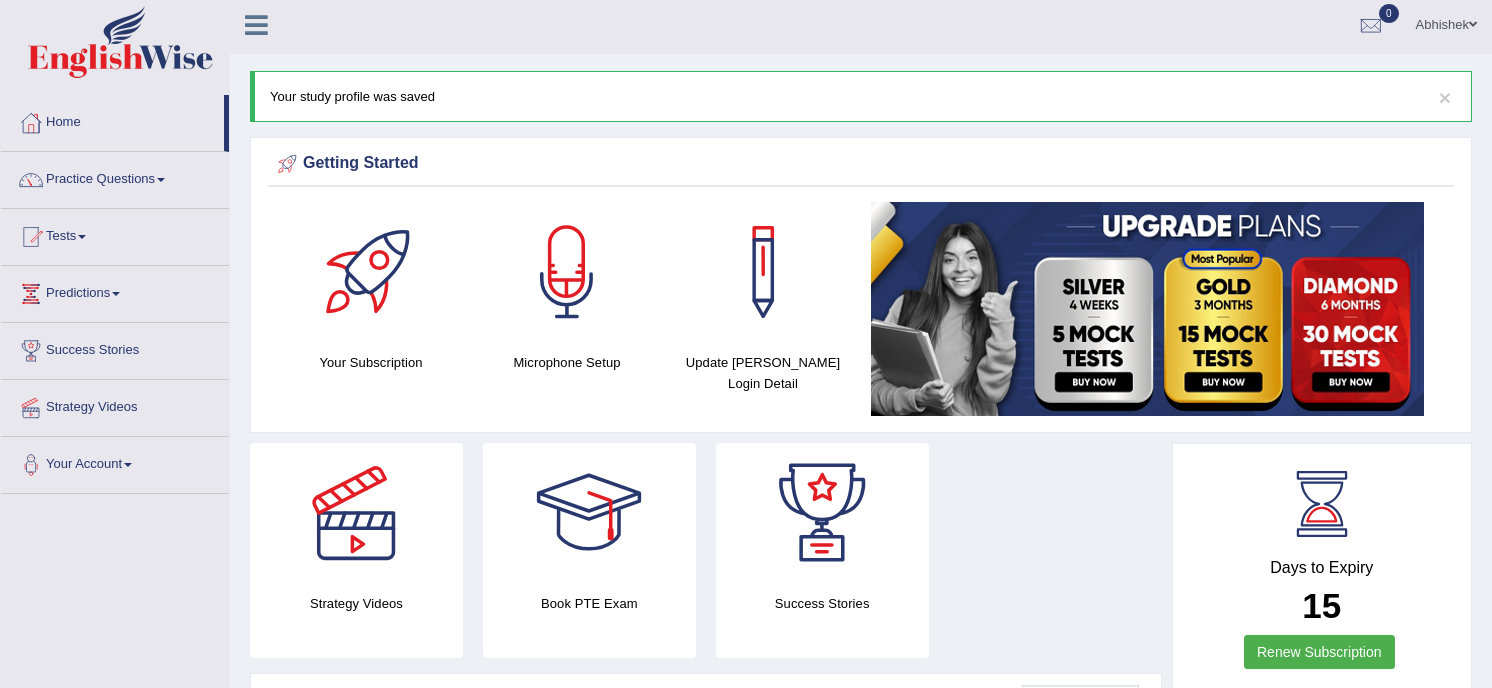 scroll, scrollTop: 0, scrollLeft: 0, axis: both 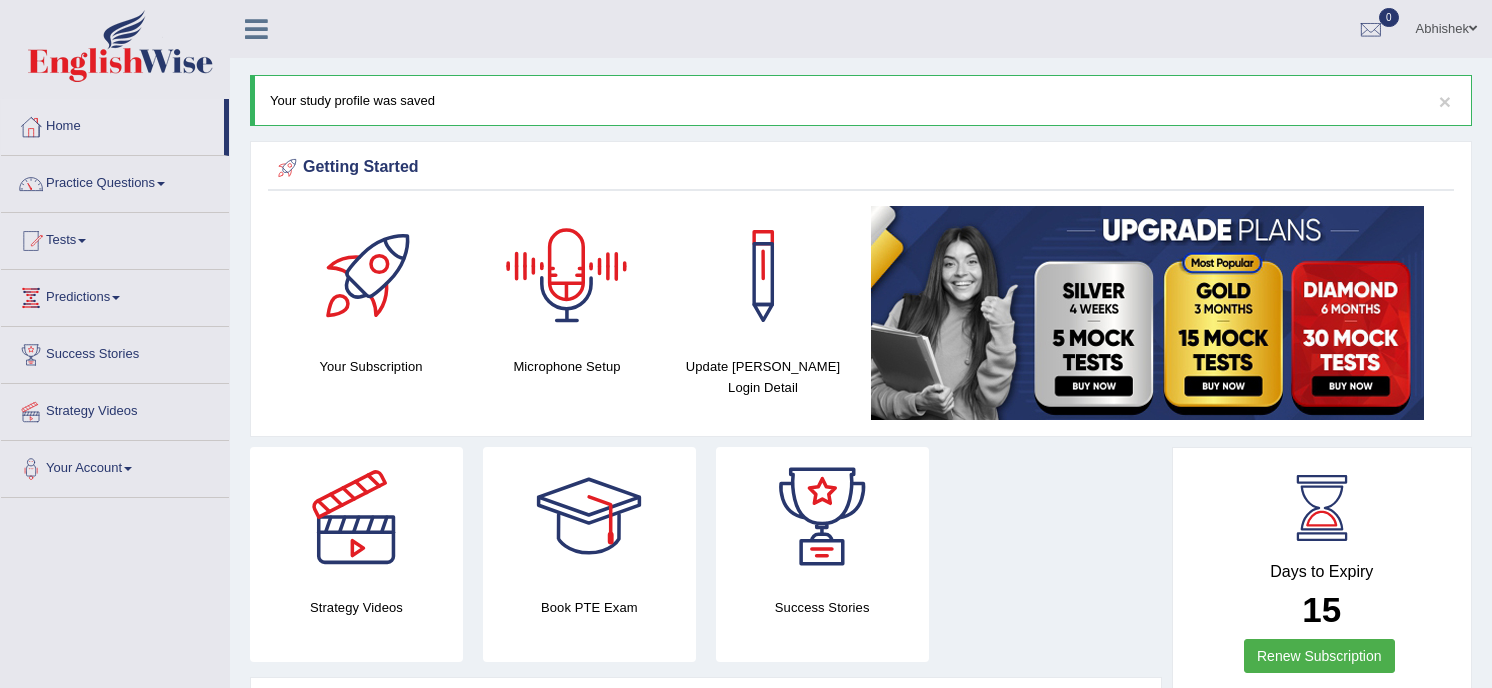 click at bounding box center [567, 276] 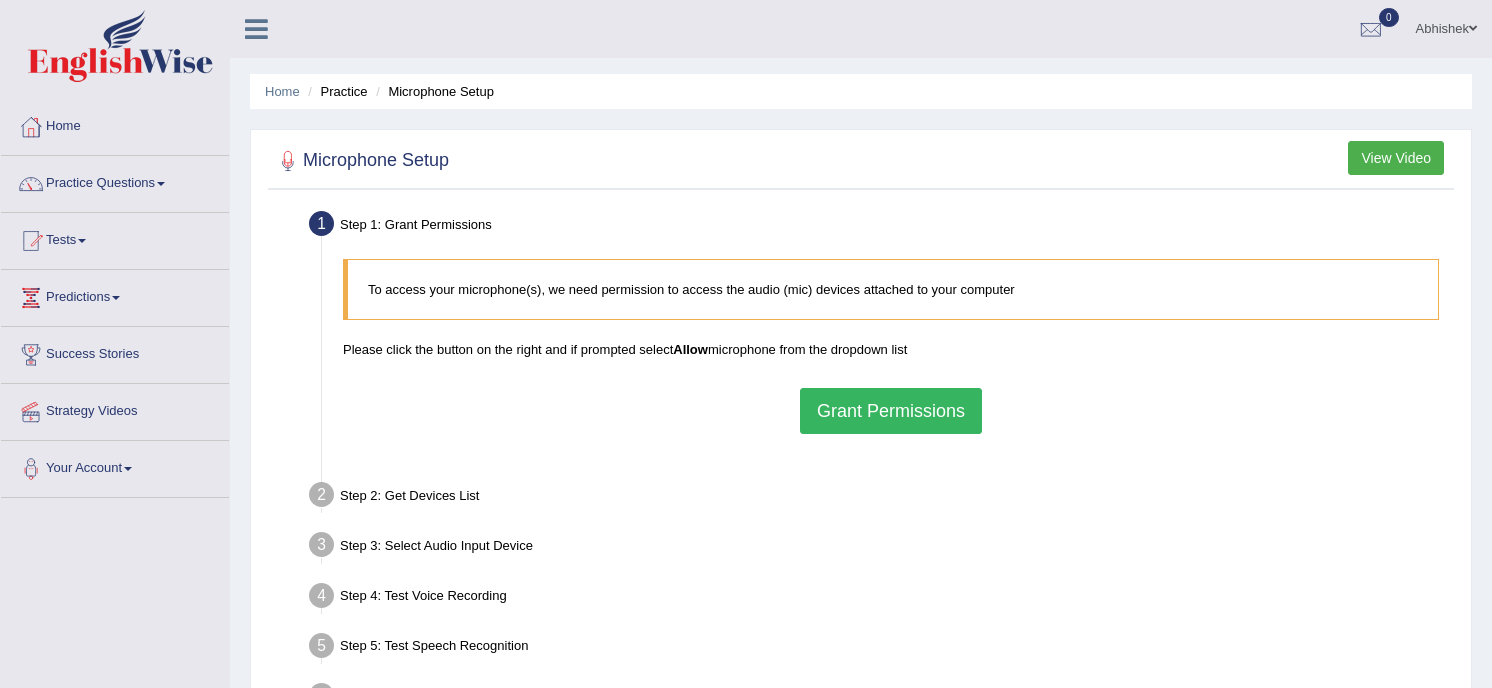 scroll, scrollTop: 0, scrollLeft: 0, axis: both 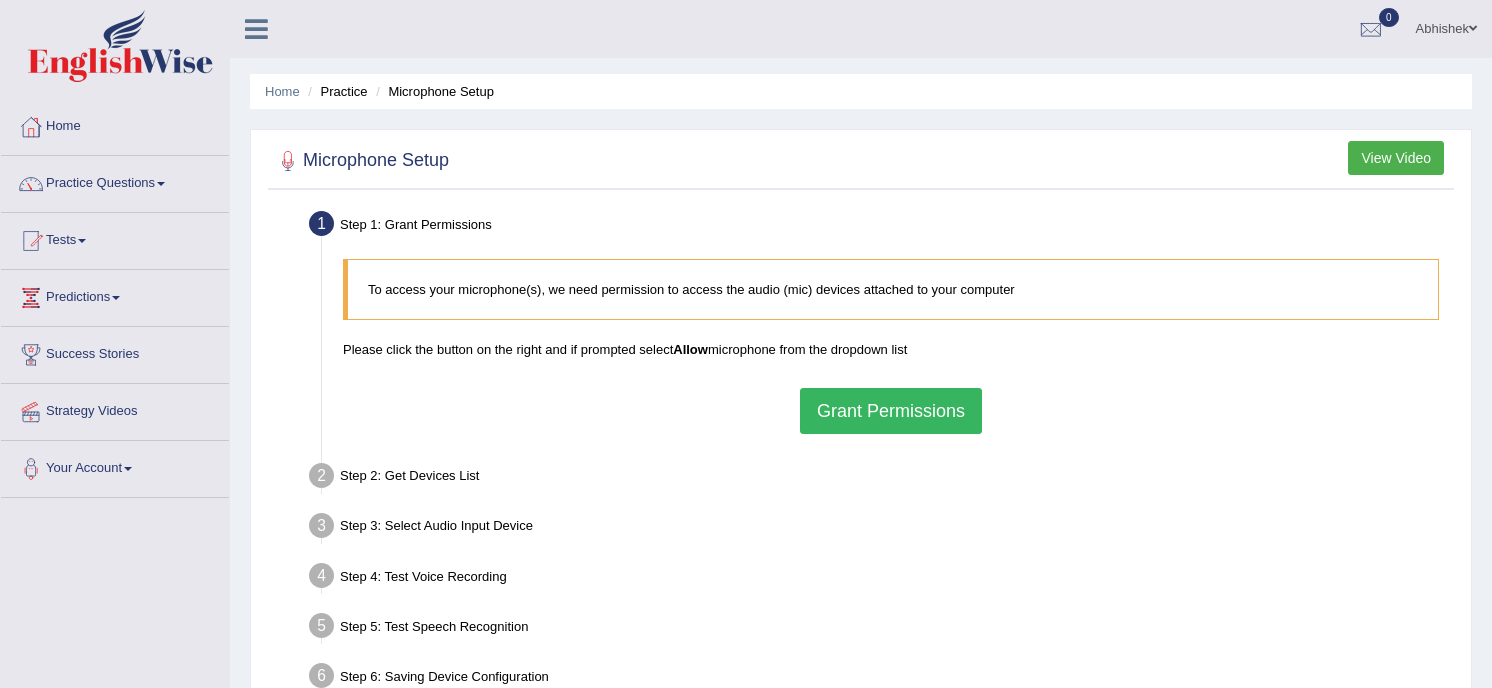 click on "Grant Permissions" at bounding box center (891, 411) 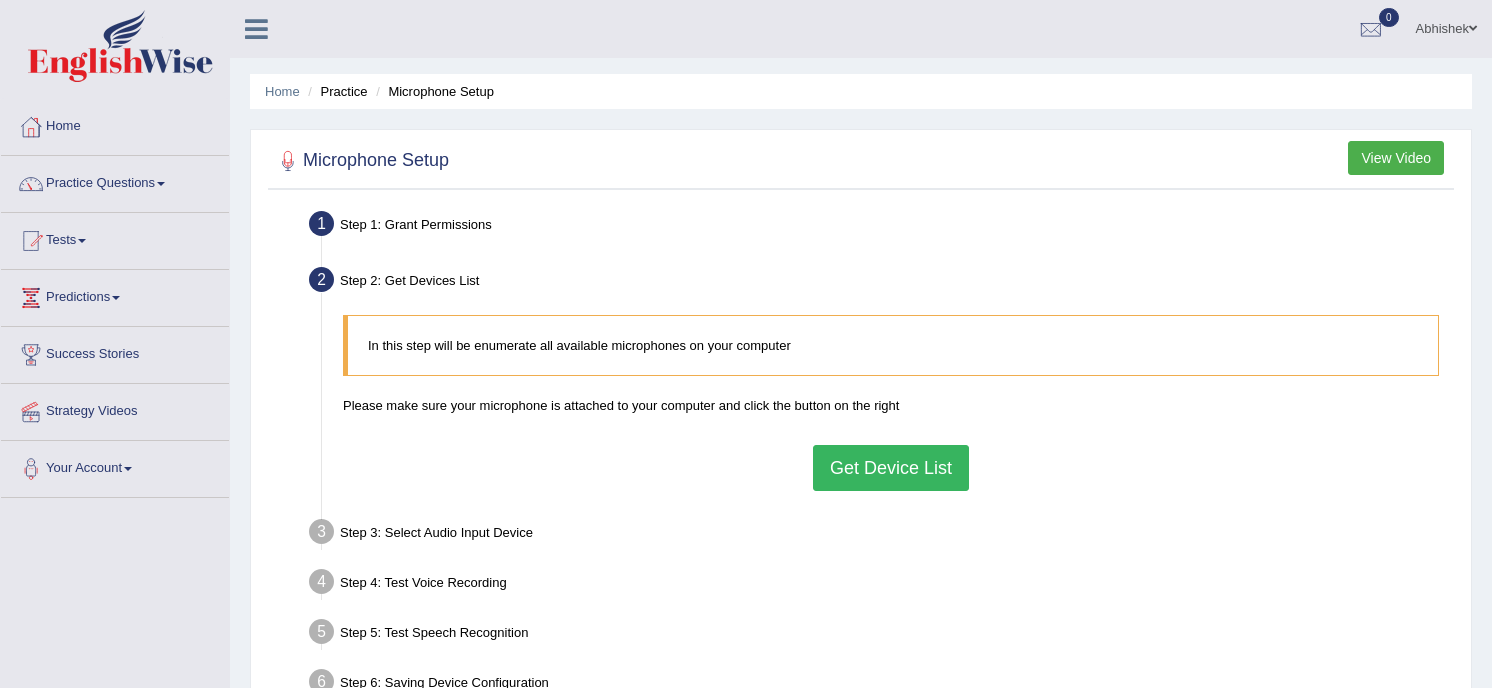click on "Get Device List" at bounding box center [891, 468] 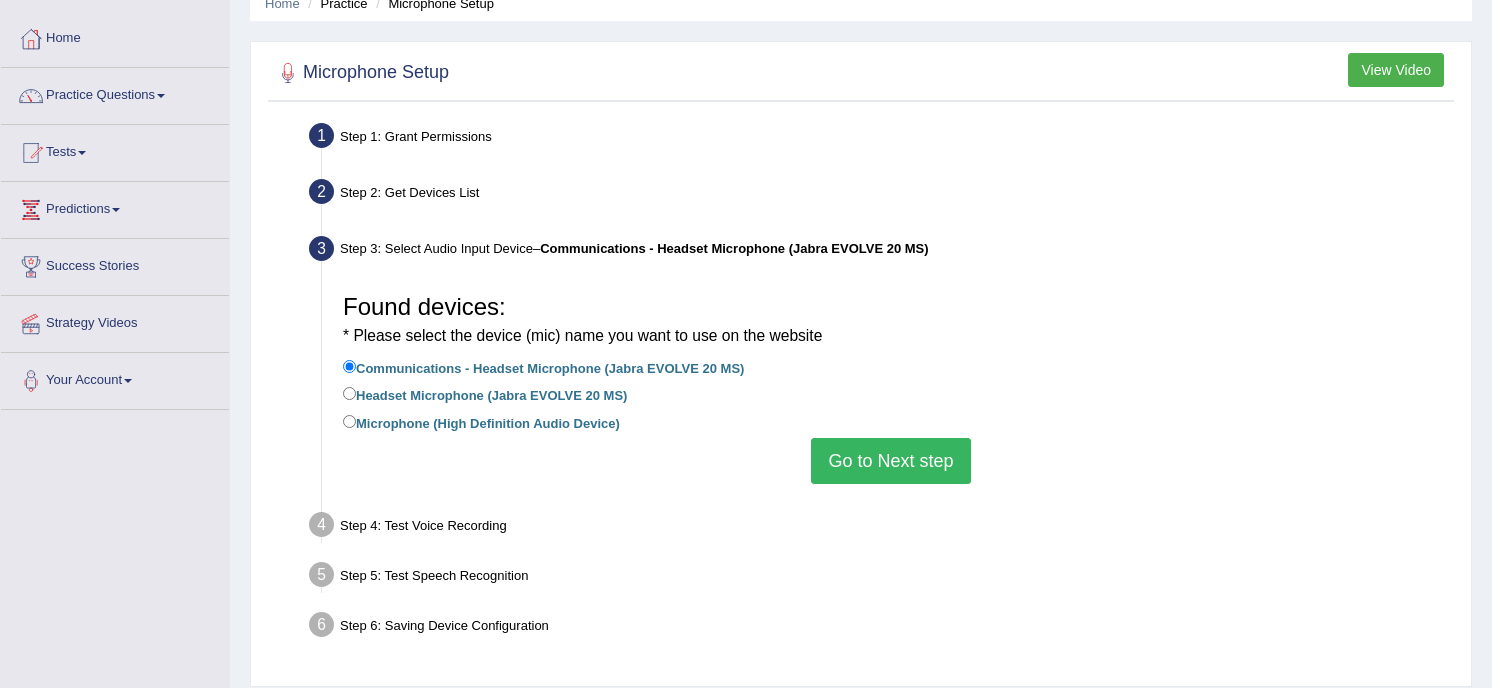 scroll, scrollTop: 100, scrollLeft: 0, axis: vertical 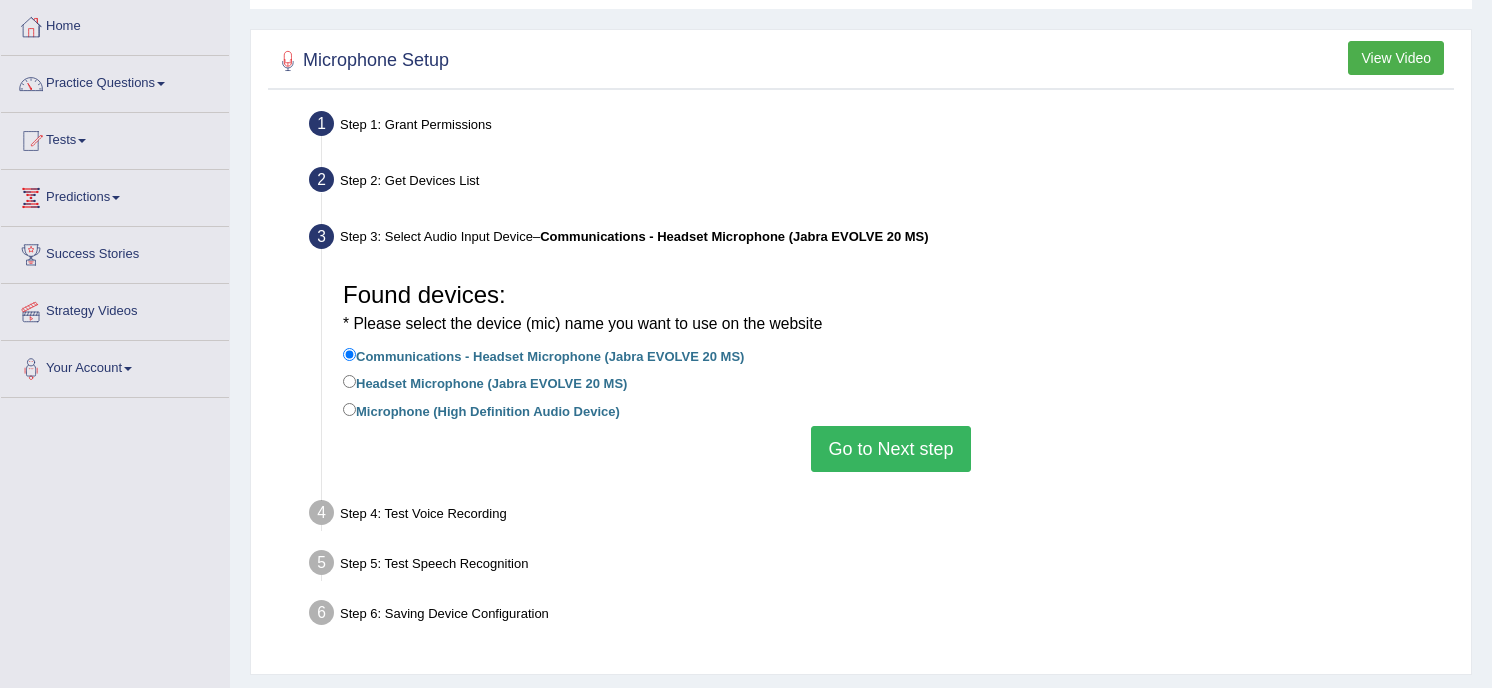 click on "Go to Next step" at bounding box center [890, 449] 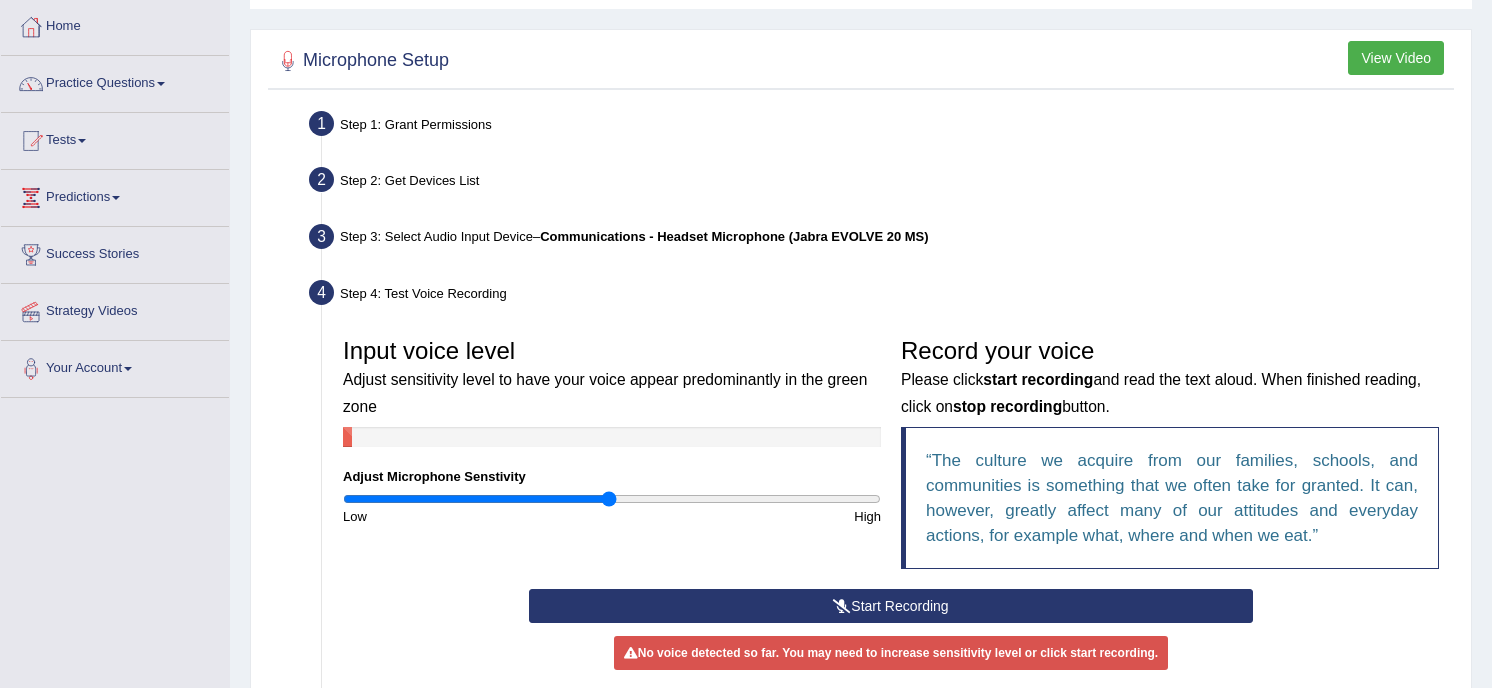 click on "Start Recording" at bounding box center [891, 606] 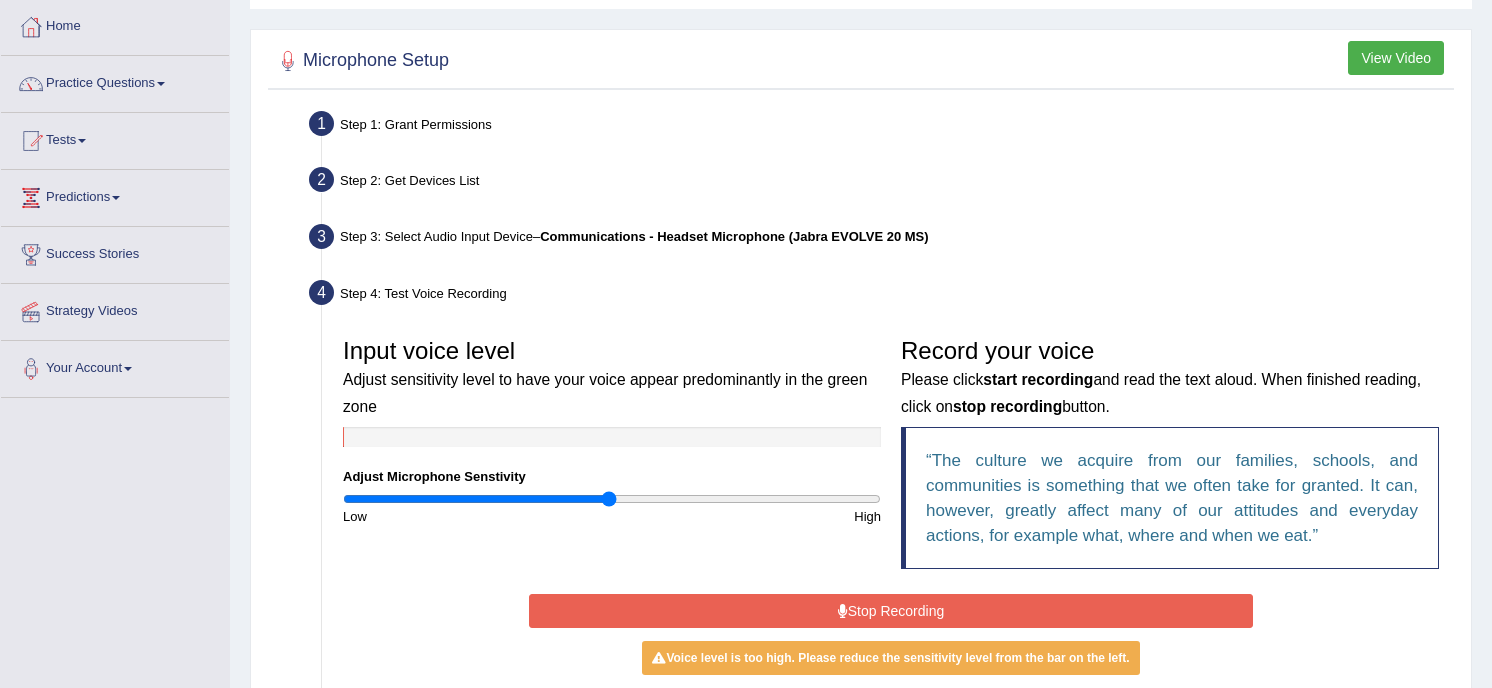 click on "Stop Recording" at bounding box center [891, 611] 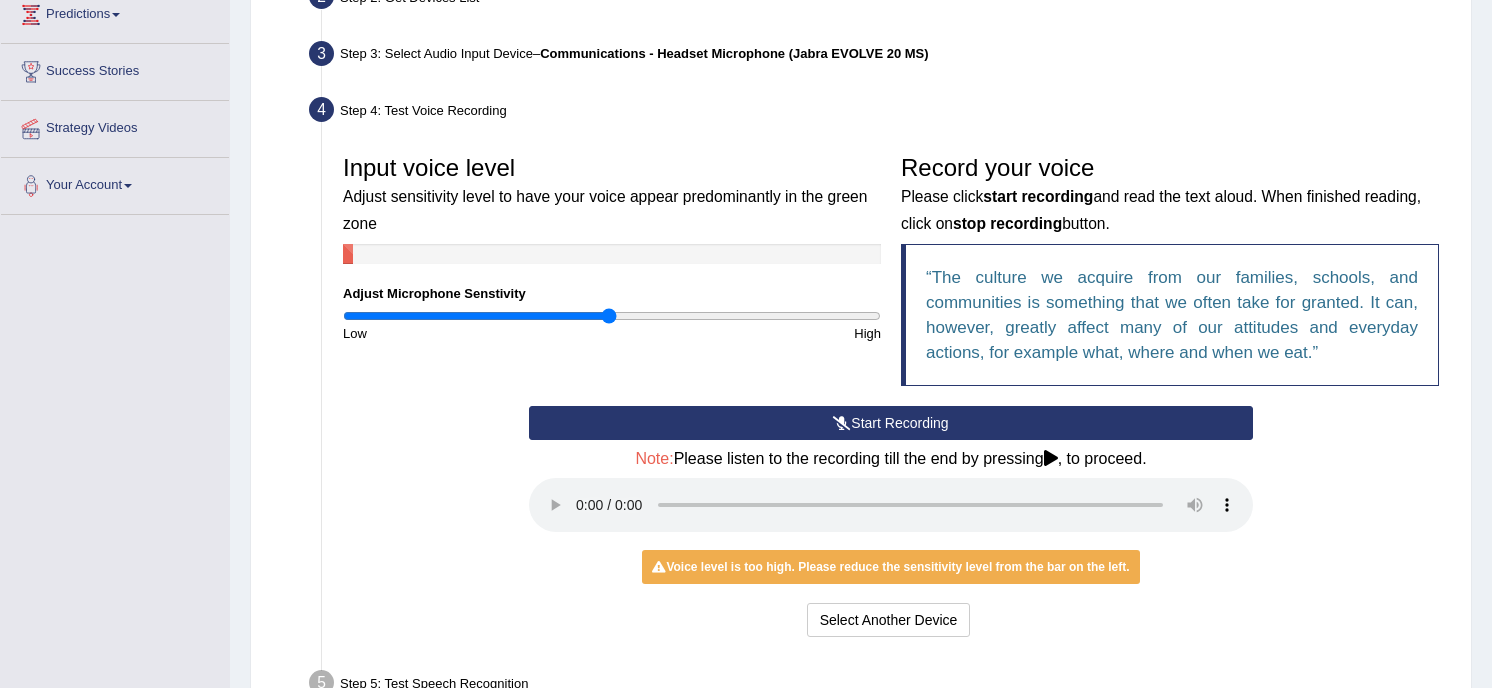 scroll, scrollTop: 300, scrollLeft: 0, axis: vertical 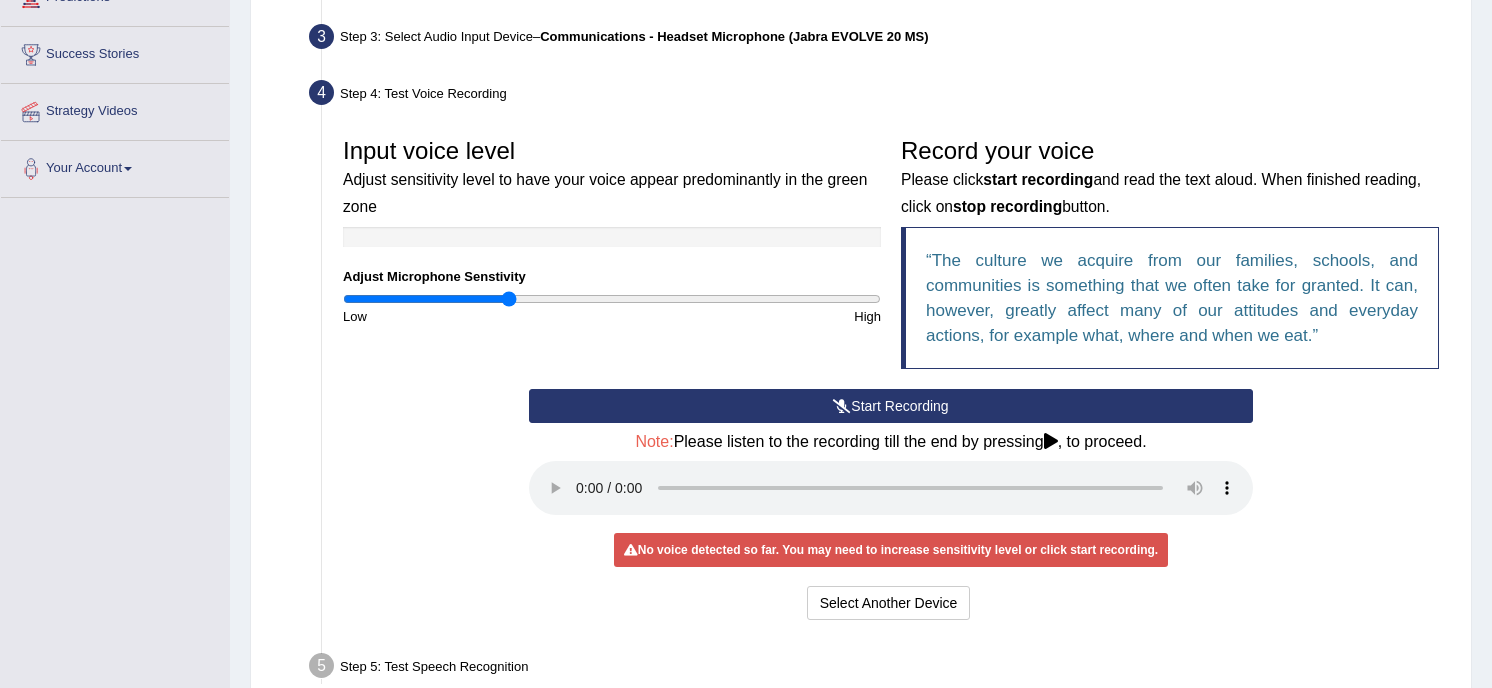 click at bounding box center [612, 299] 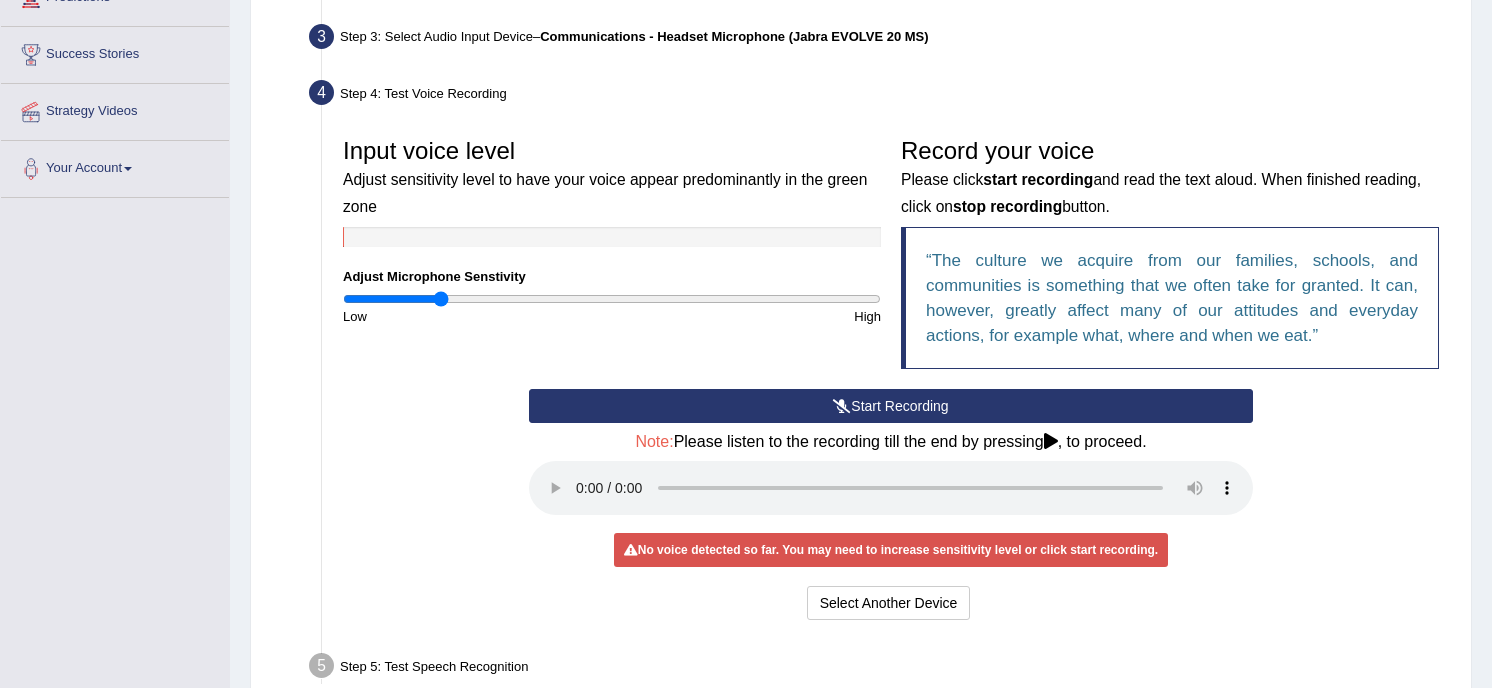 click at bounding box center [612, 299] 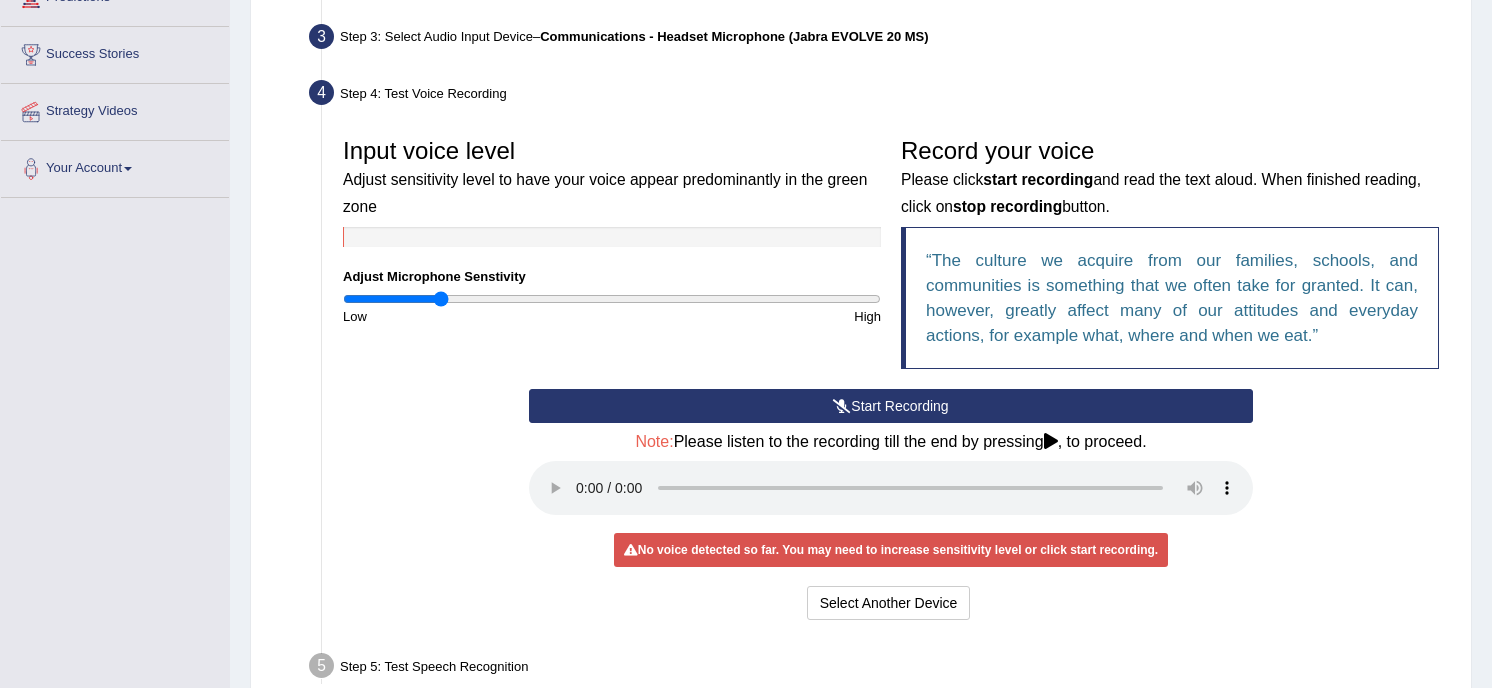 click on "Start Recording" at bounding box center [891, 406] 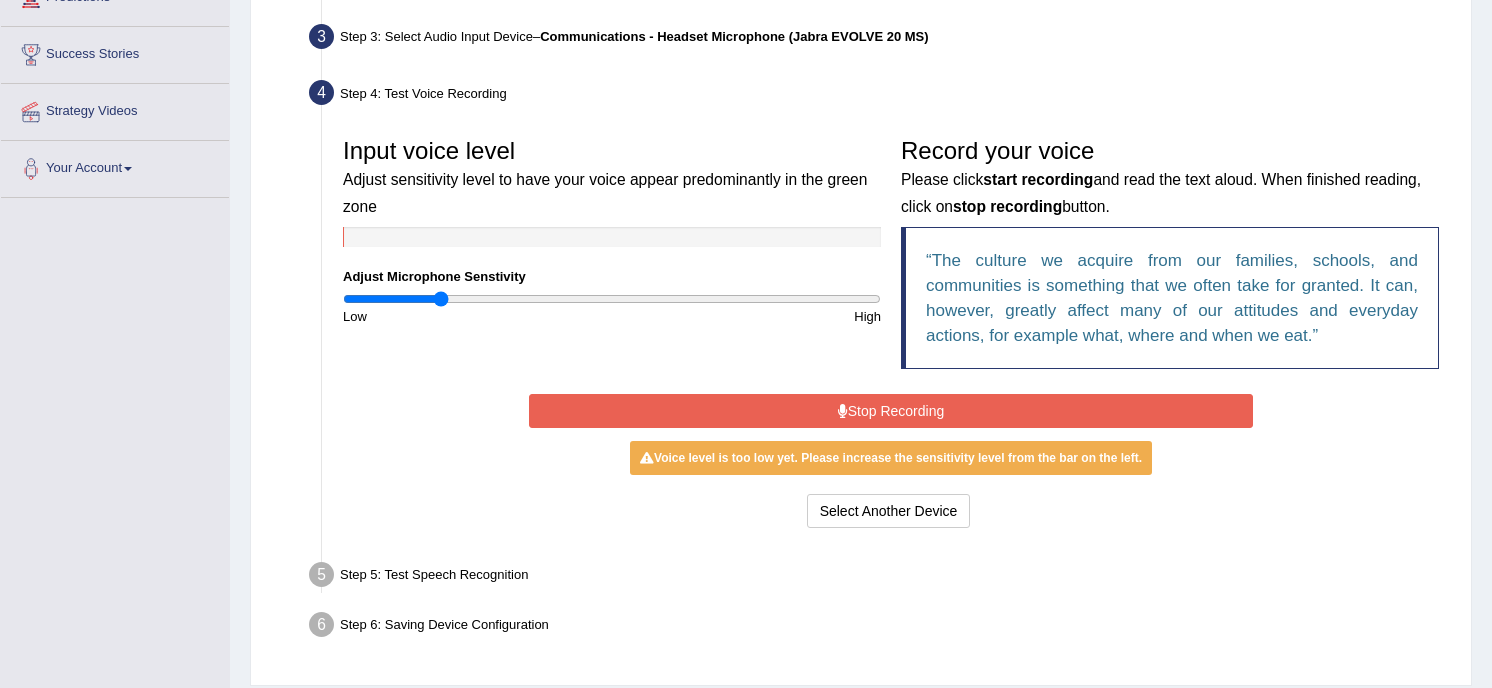 click on "Stop Recording" at bounding box center [891, 411] 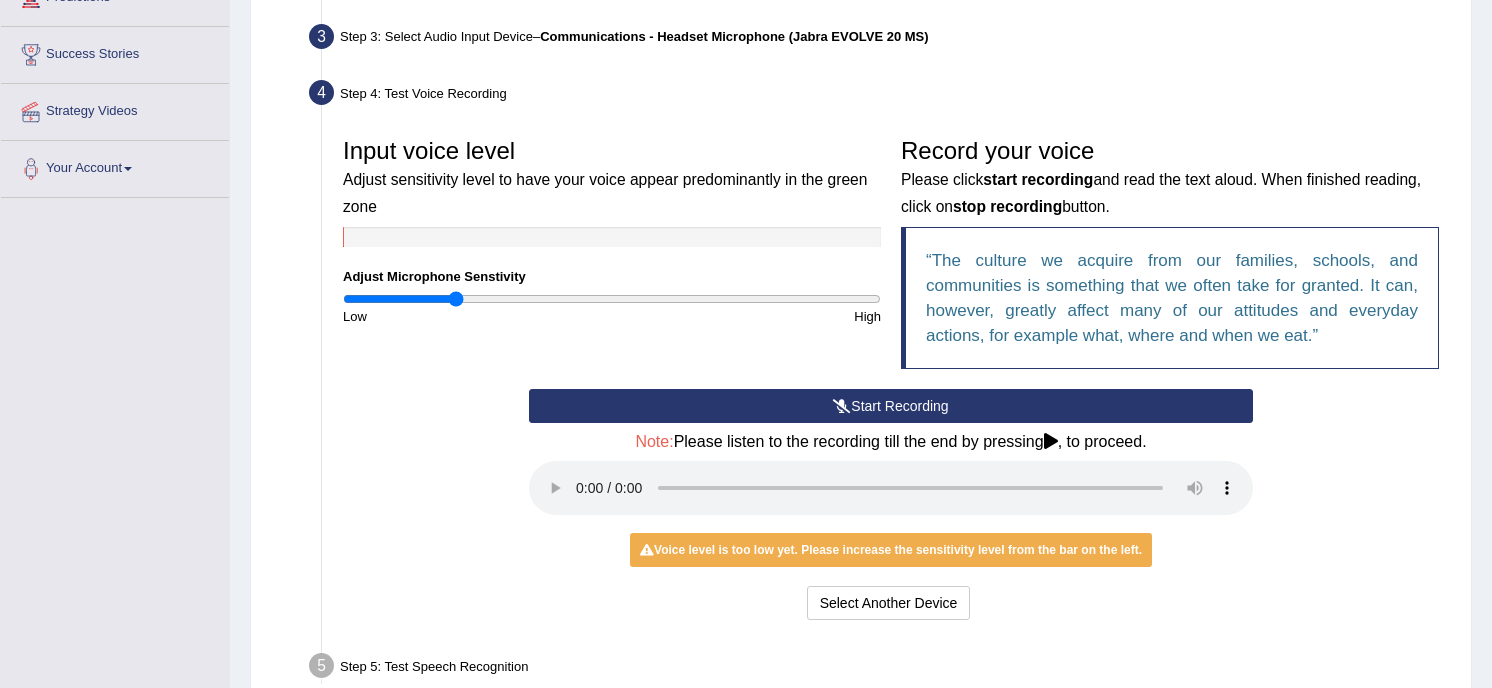 type on "0.42" 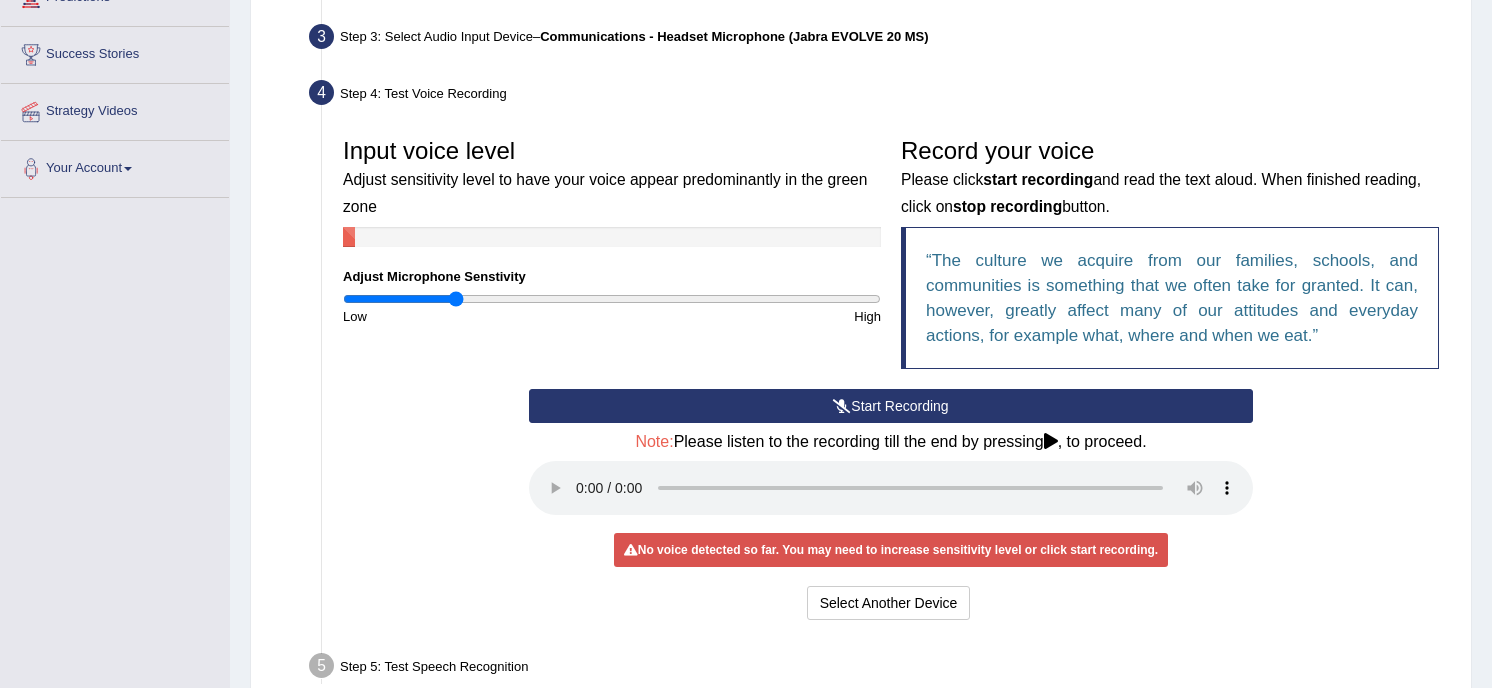 click on "Start Recording" at bounding box center [891, 406] 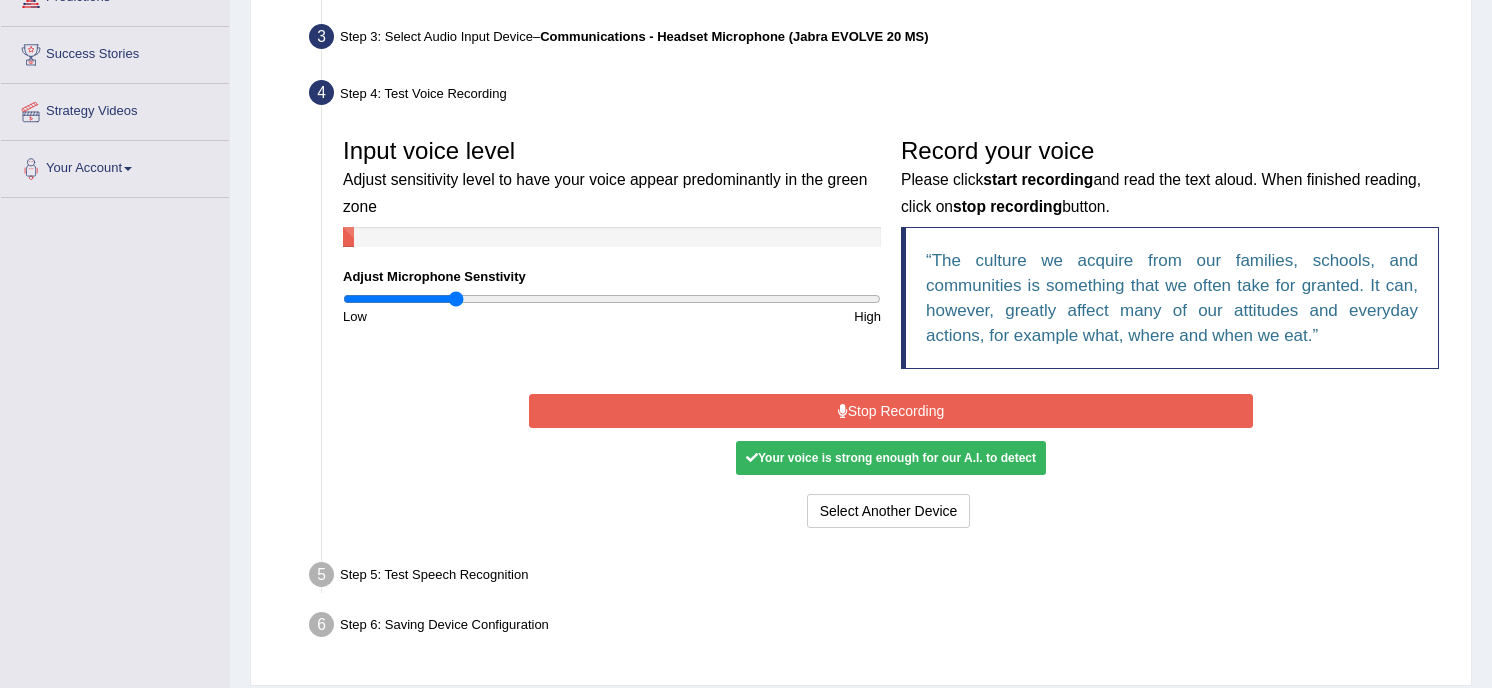 click on "Your voice is strong enough for our A.I. to detect" at bounding box center [891, 458] 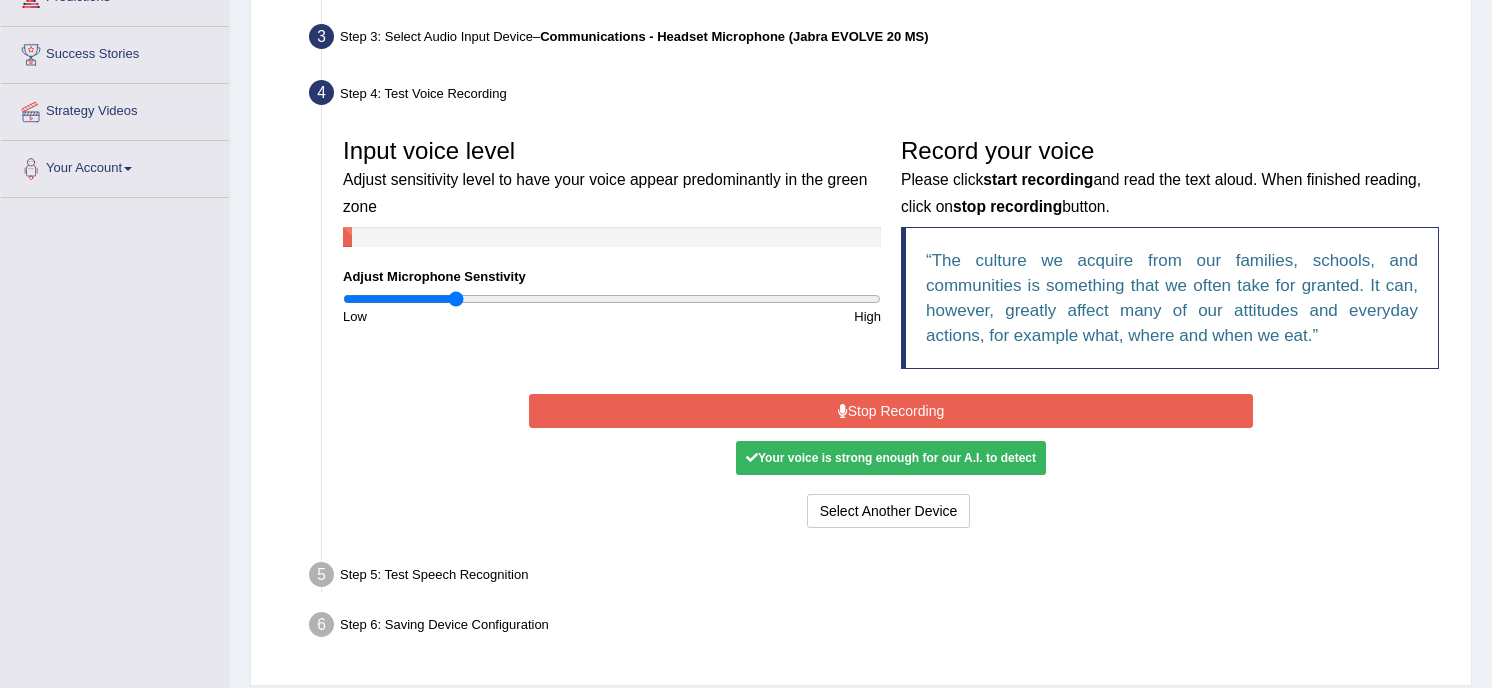 click on "Stop Recording" at bounding box center [891, 411] 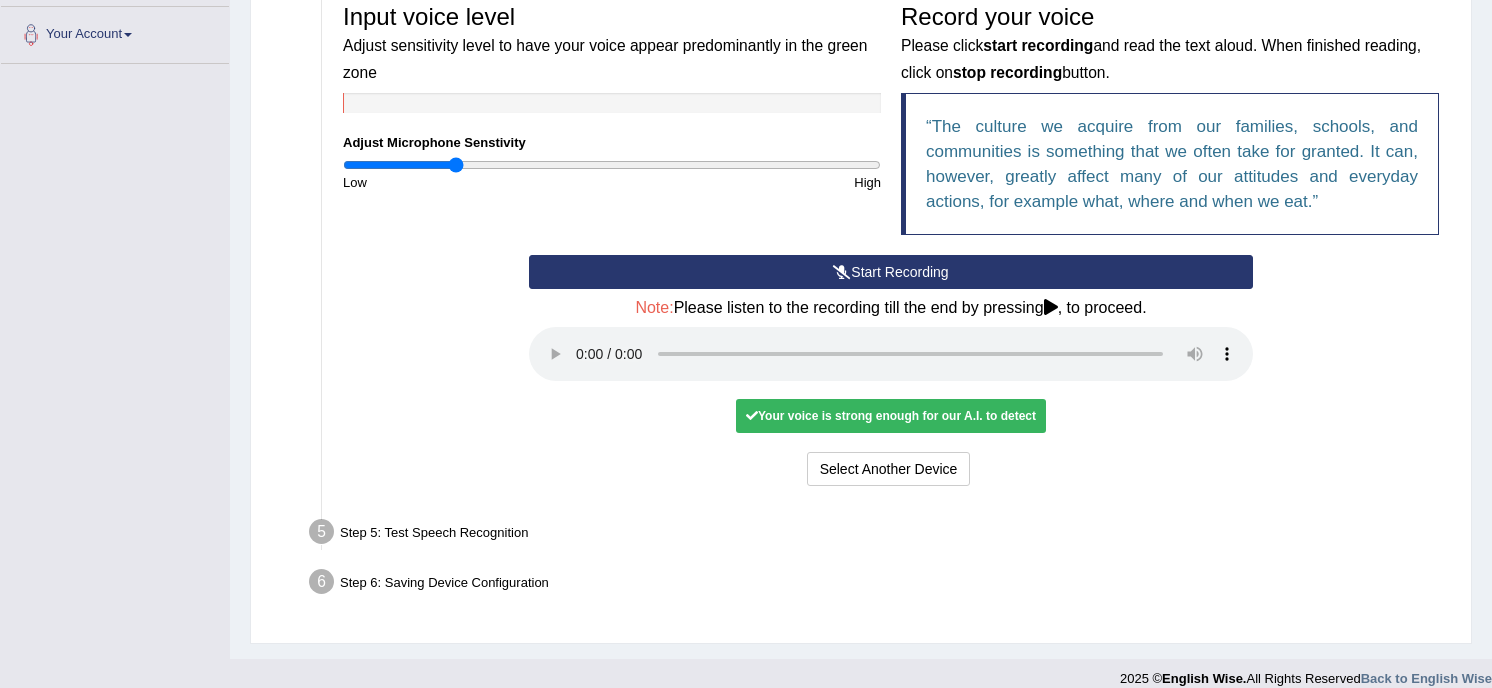 scroll, scrollTop: 454, scrollLeft: 0, axis: vertical 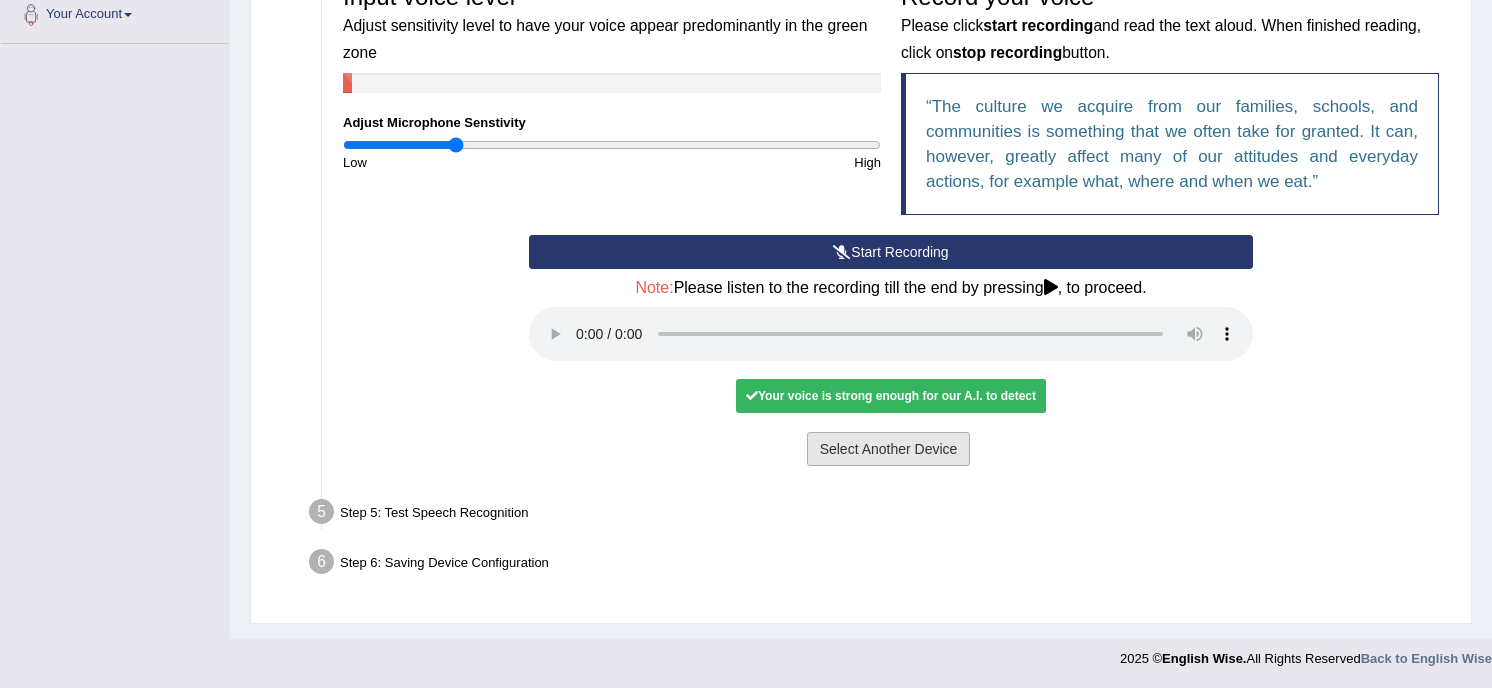 click on "Select Another Device" at bounding box center (889, 449) 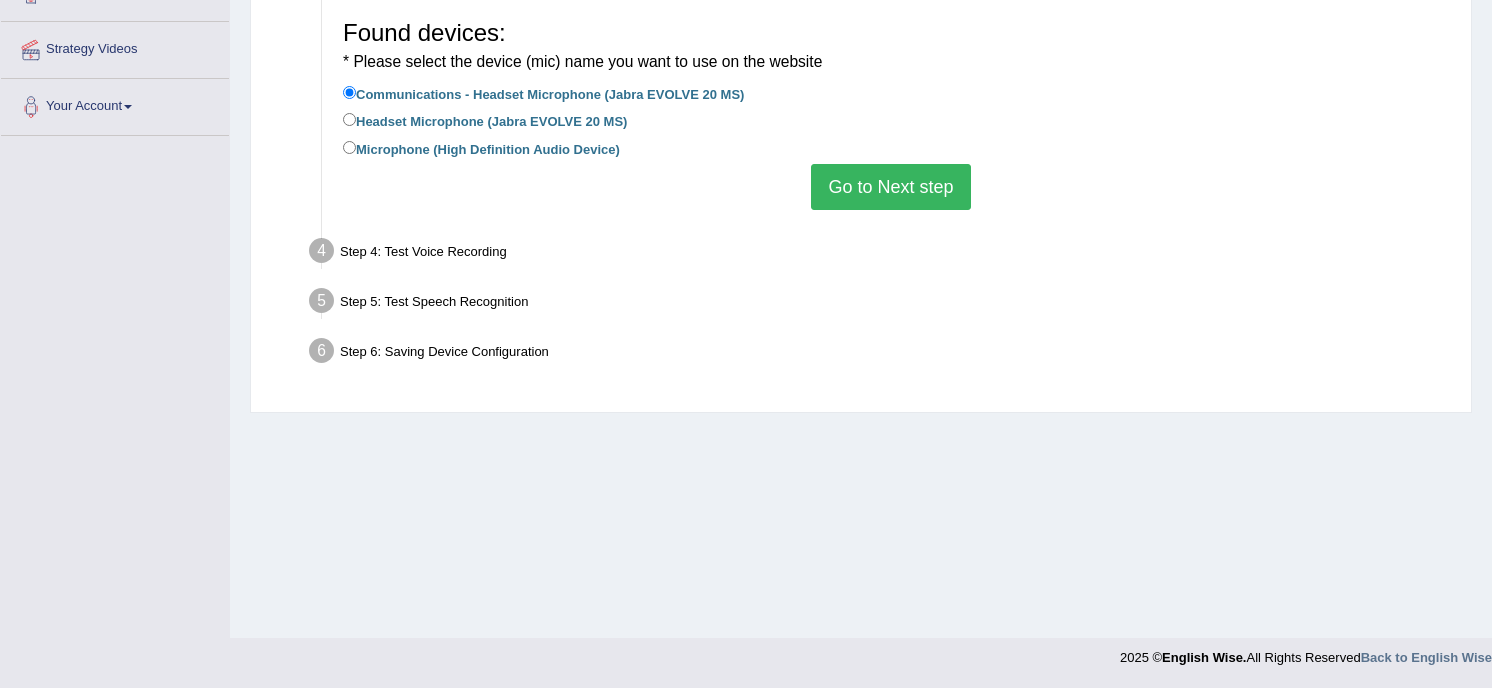click on "Go to Next step" at bounding box center (890, 187) 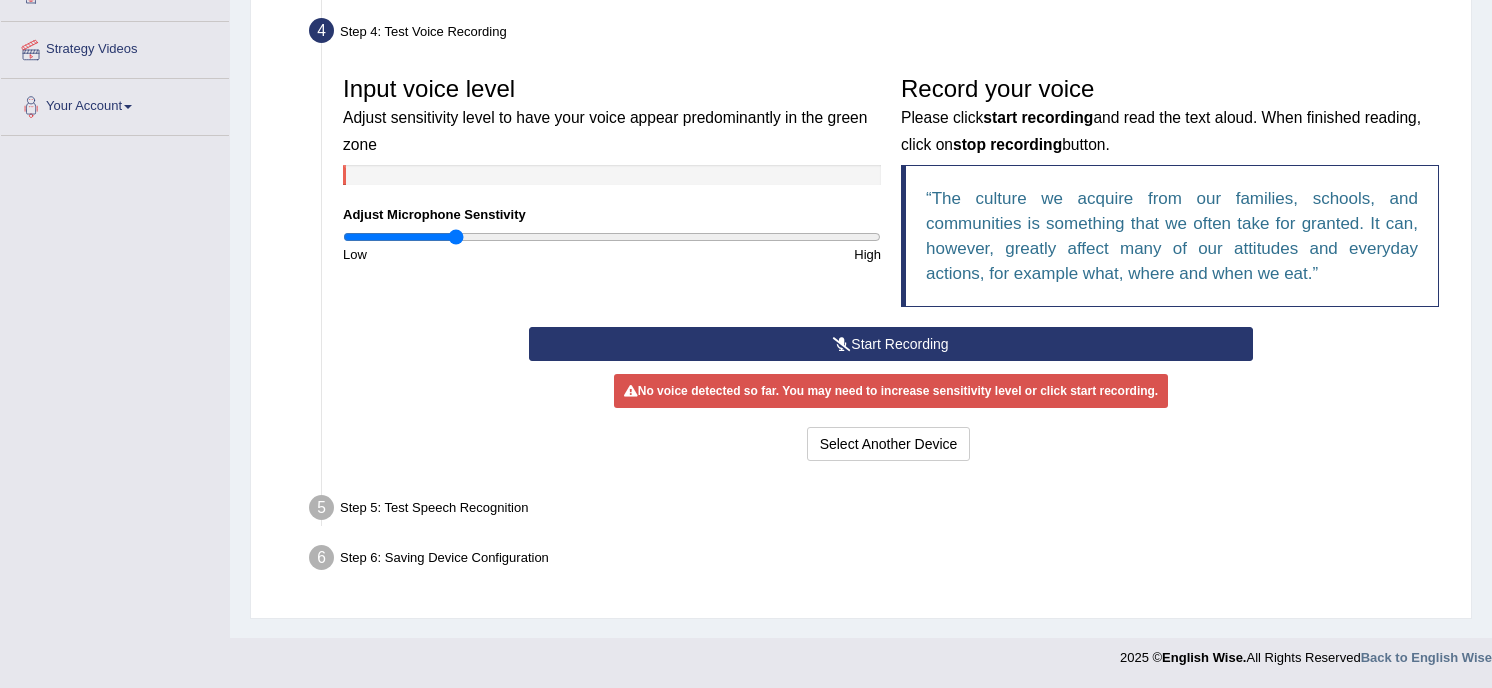 click at bounding box center (842, 344) 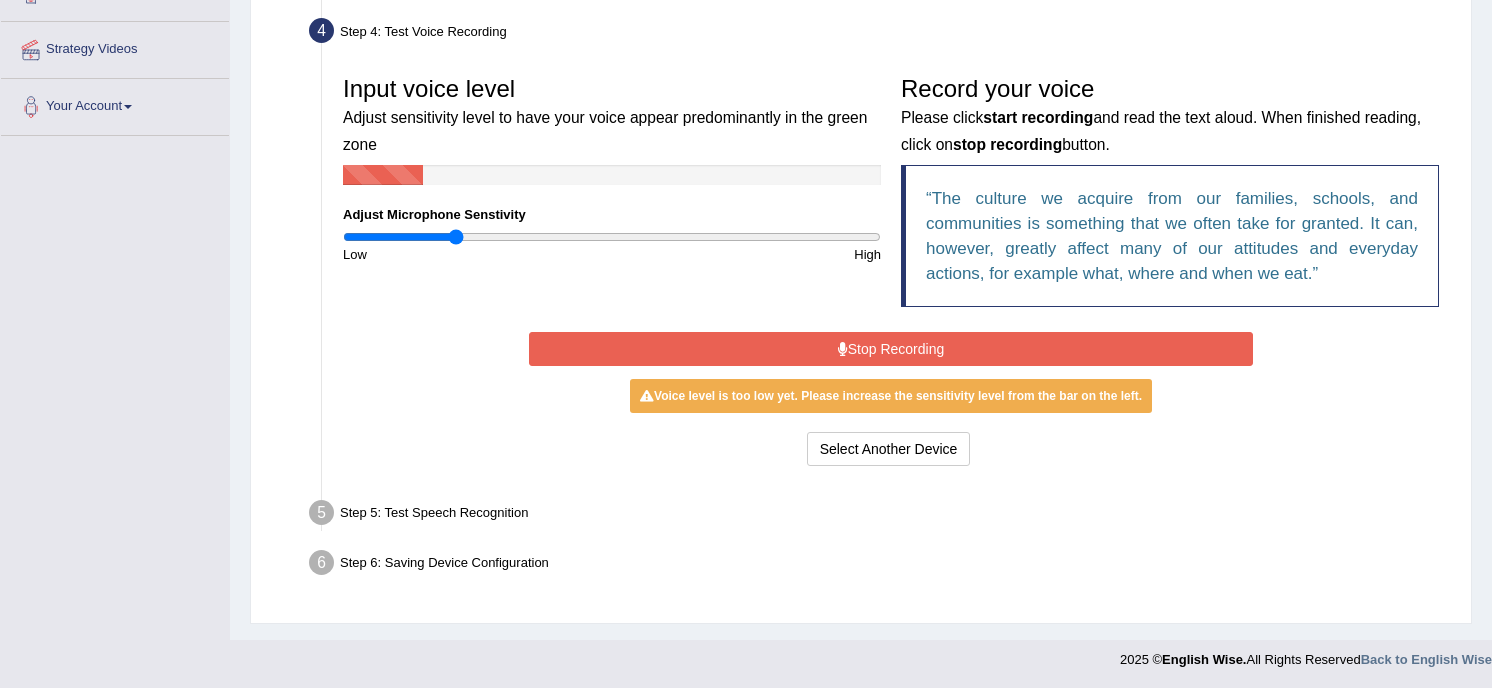 click on "Stop Recording" at bounding box center (891, 349) 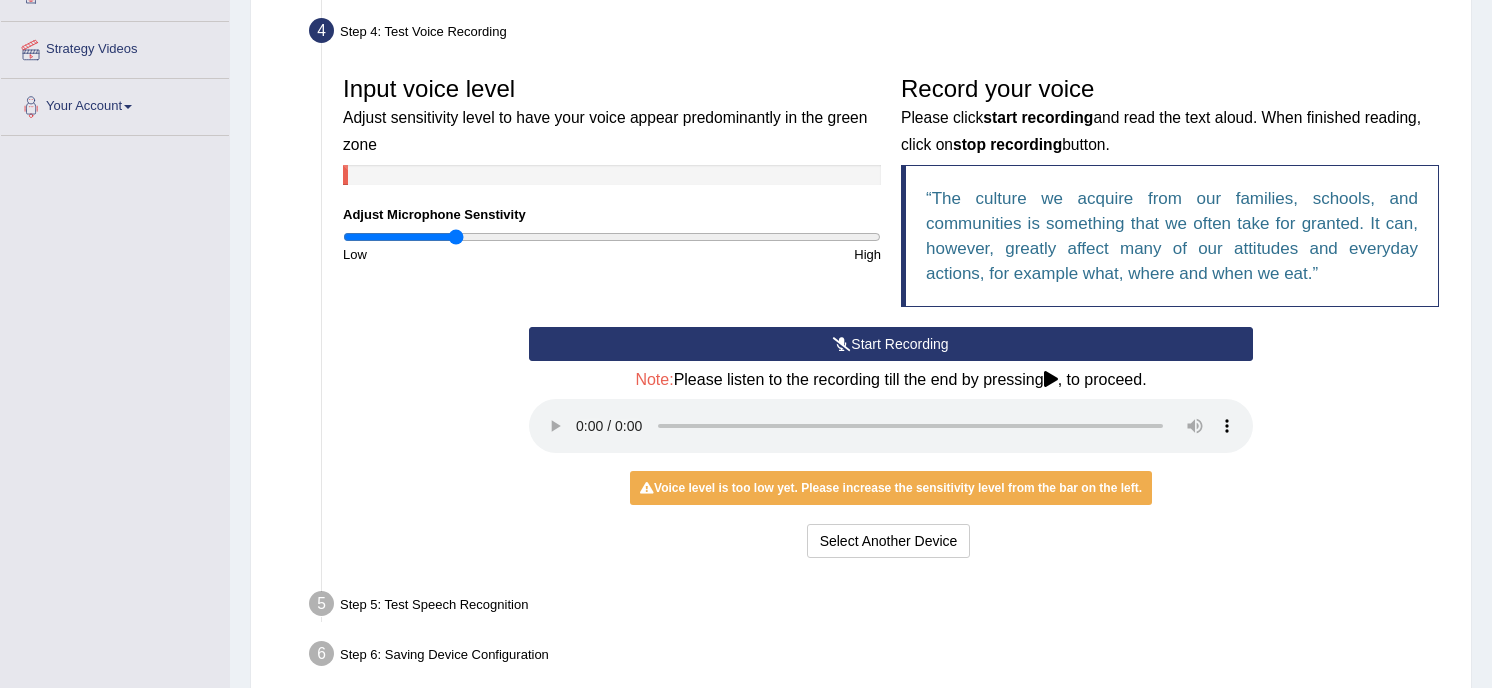 click on "Start Recording" at bounding box center [891, 344] 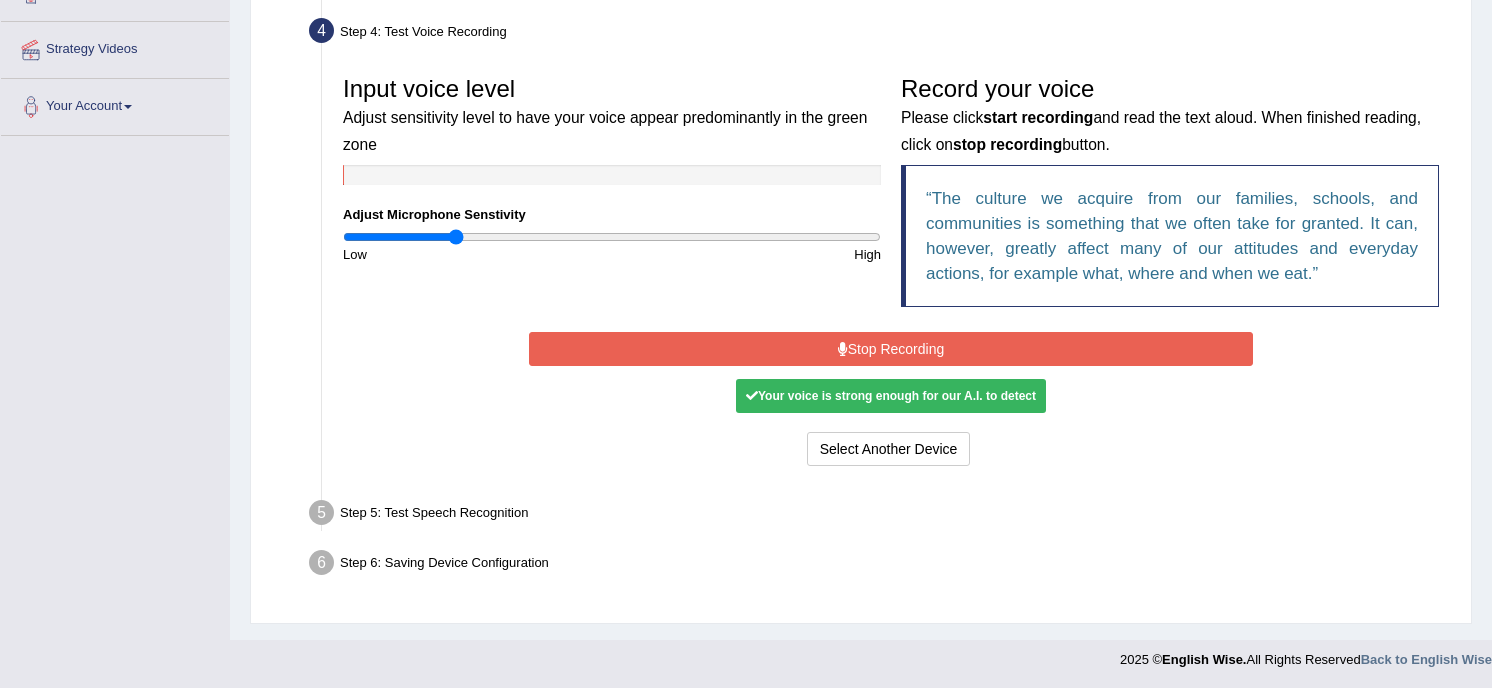 click on "Your voice is strong enough for our A.I. to detect" at bounding box center (891, 396) 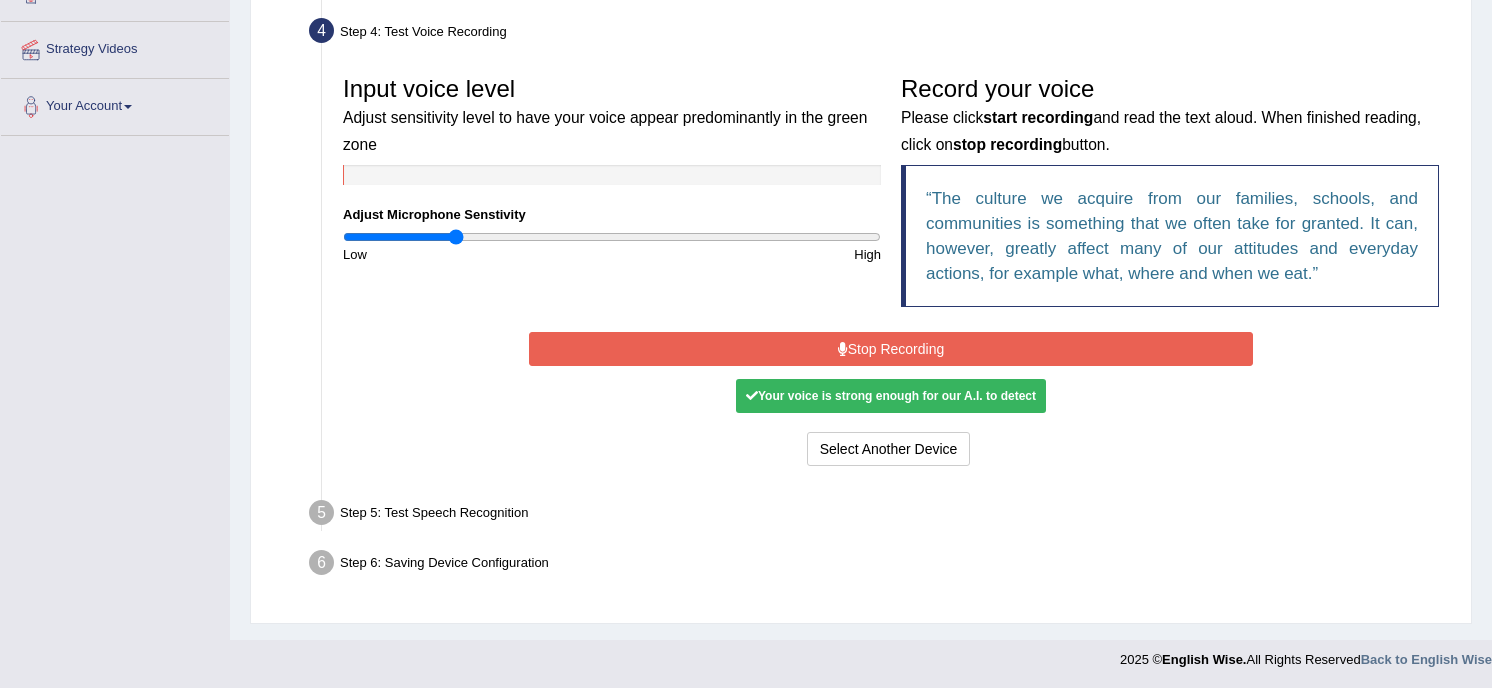 click on "Stop Recording" at bounding box center (891, 349) 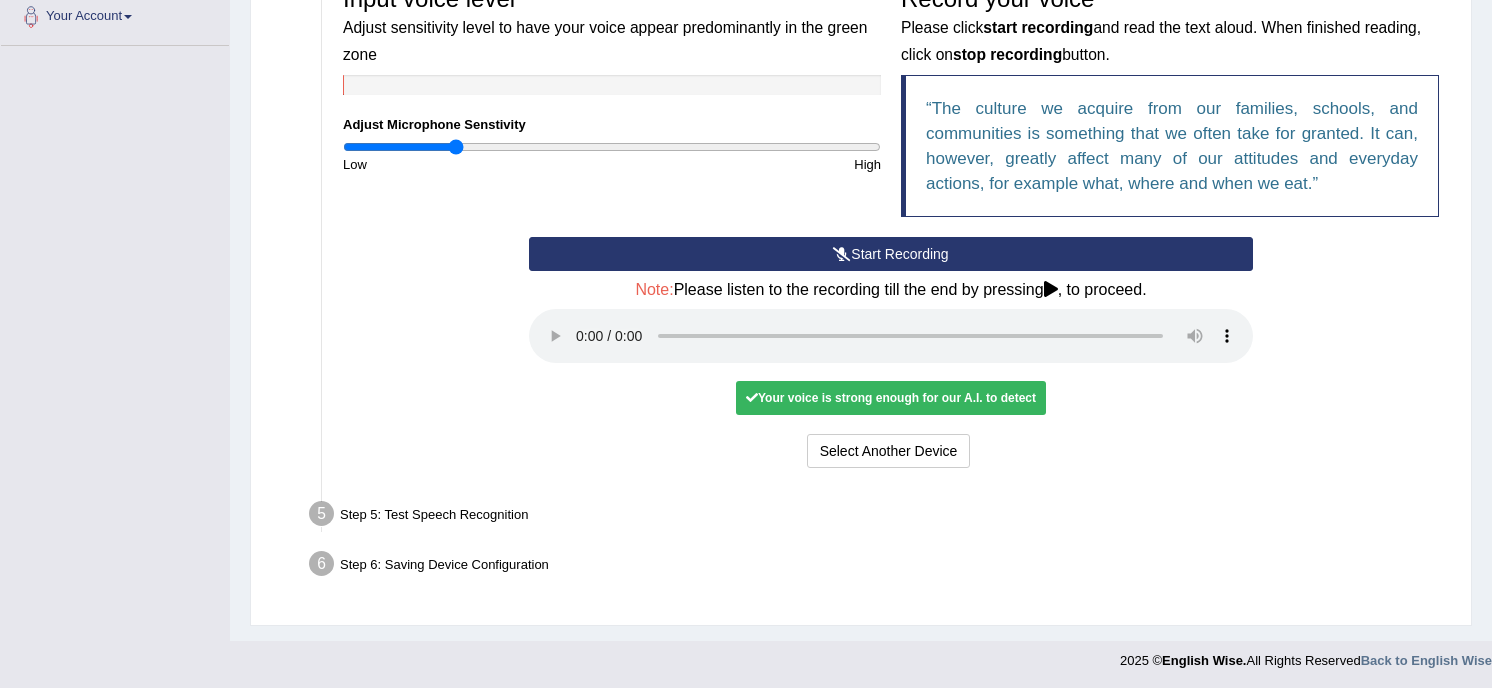 scroll, scrollTop: 454, scrollLeft: 0, axis: vertical 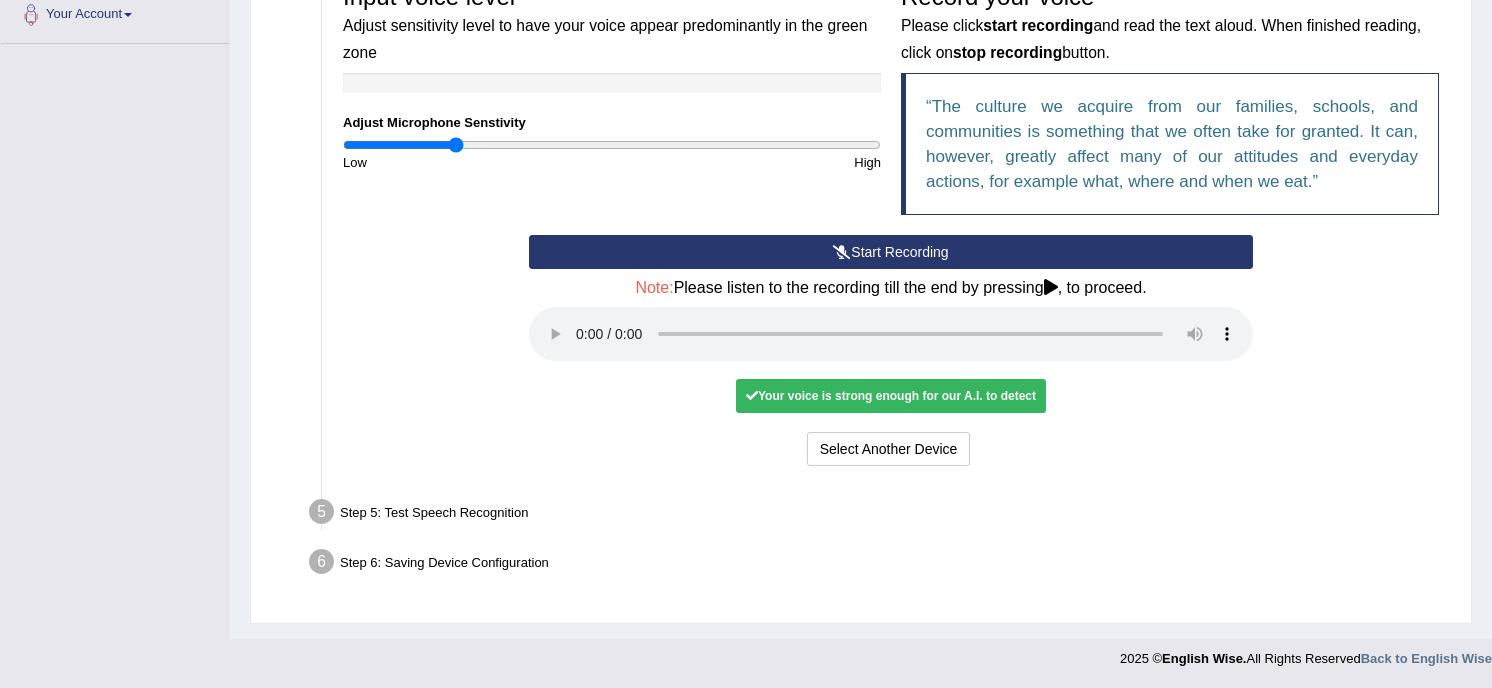 click on "Step 5: Test Speech Recognition" at bounding box center [881, 515] 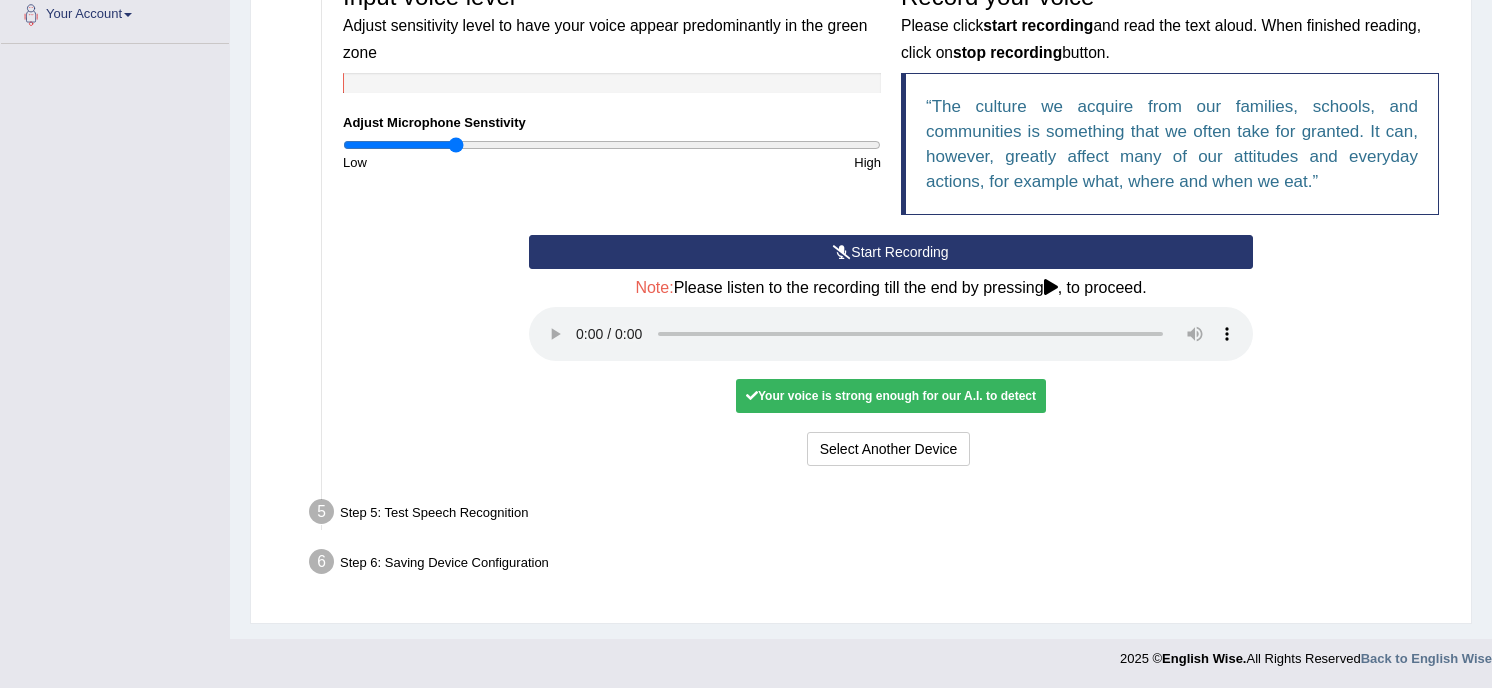 click at bounding box center [1051, 287] 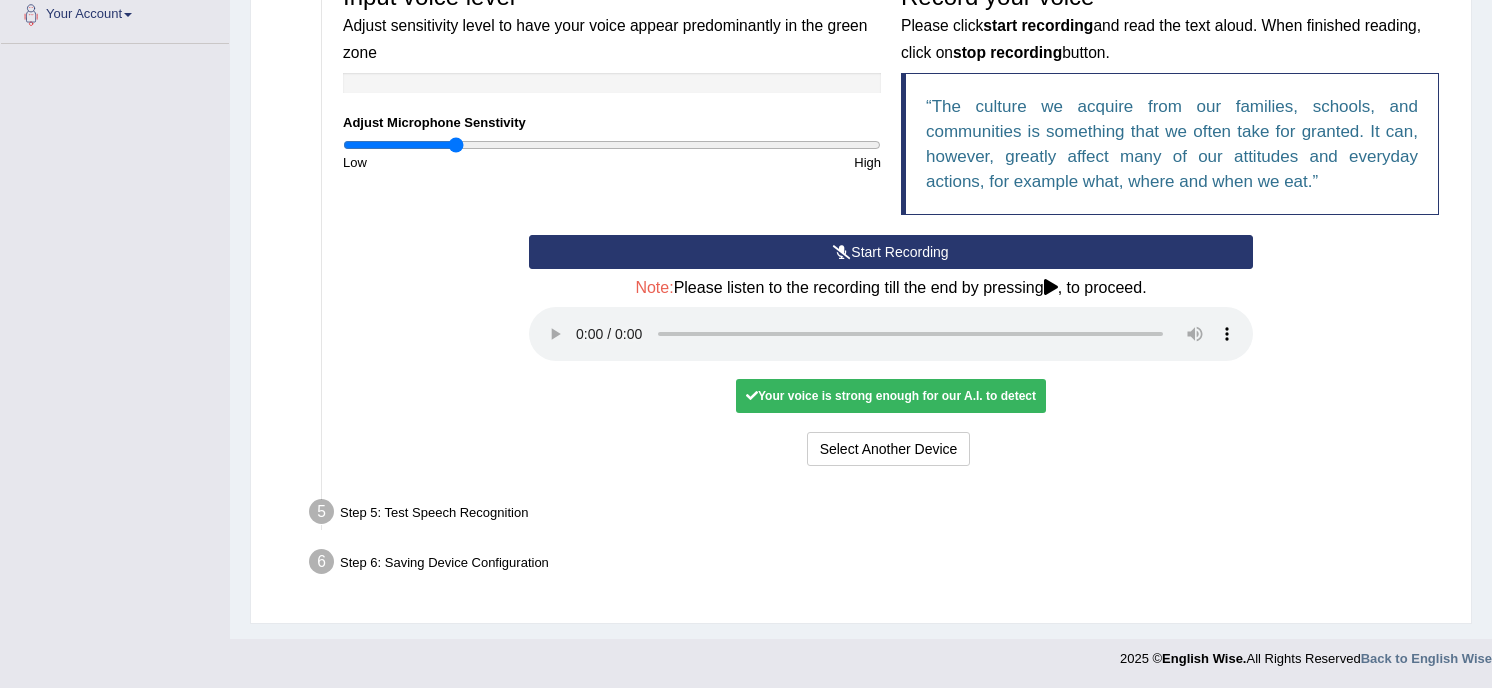 click at bounding box center (1051, 287) 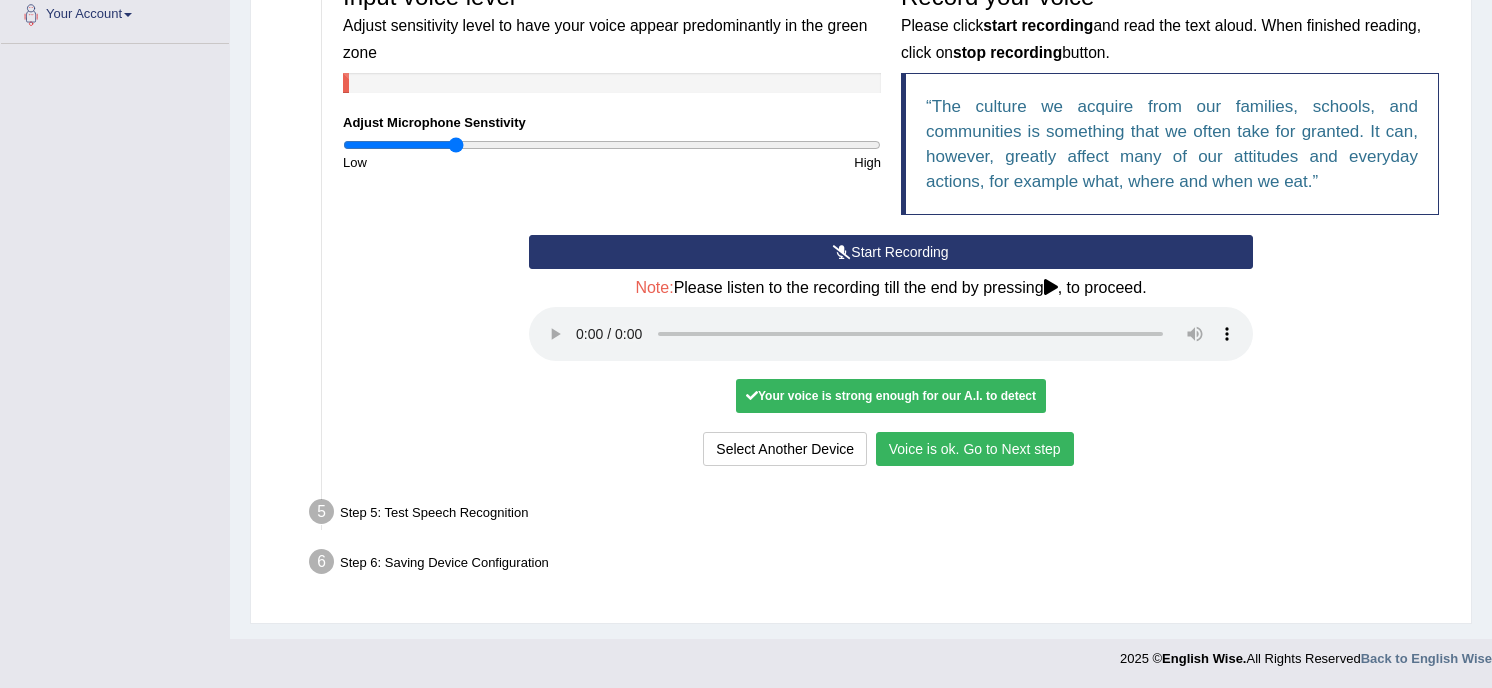 click on "Voice is ok. Go to Next step" at bounding box center (975, 449) 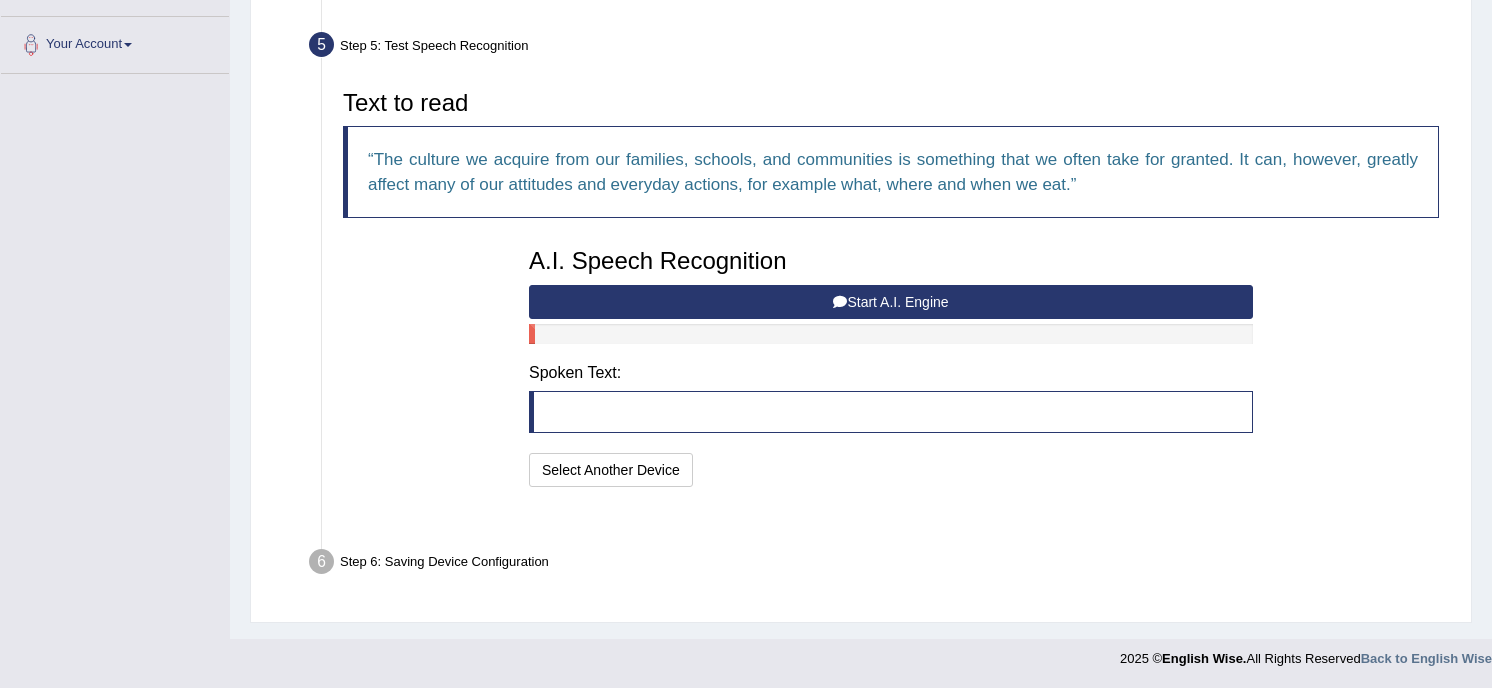 scroll, scrollTop: 375, scrollLeft: 0, axis: vertical 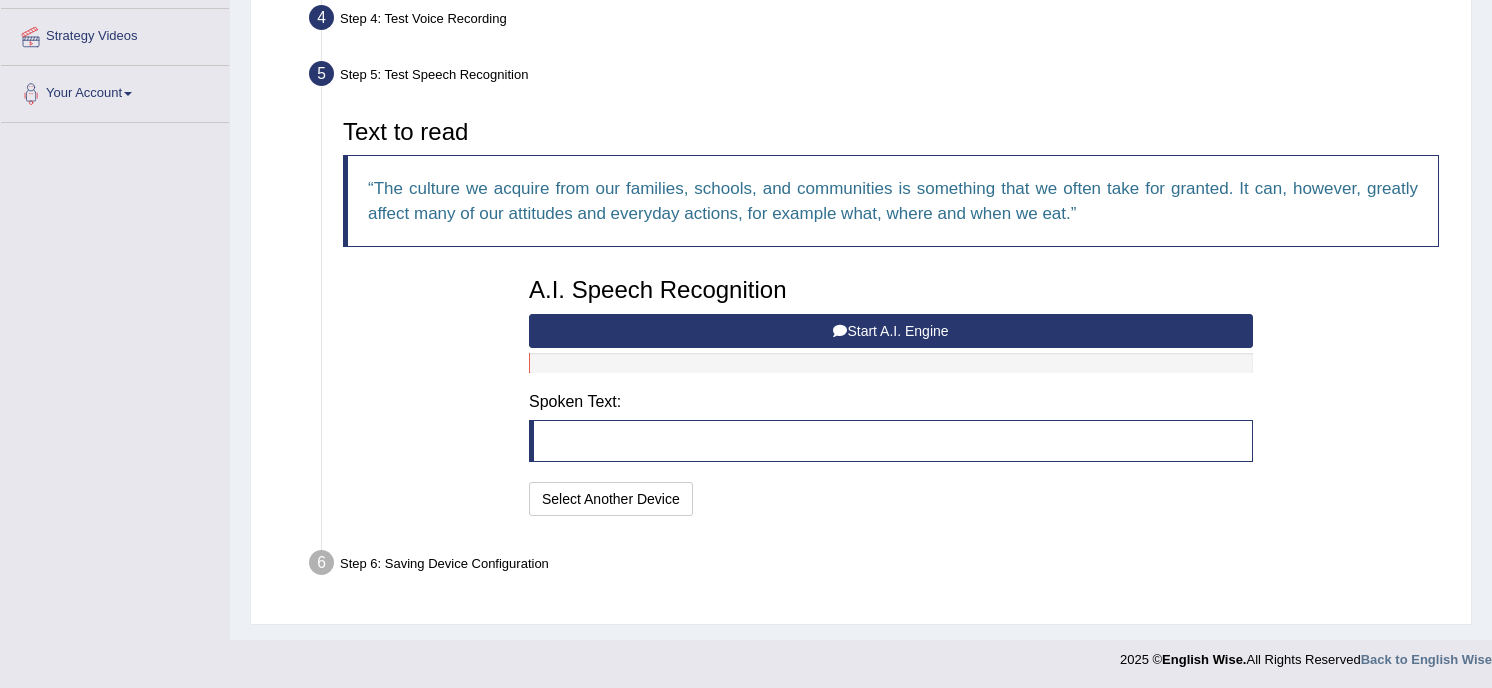 click on "Start A.I. Engine" at bounding box center [891, 331] 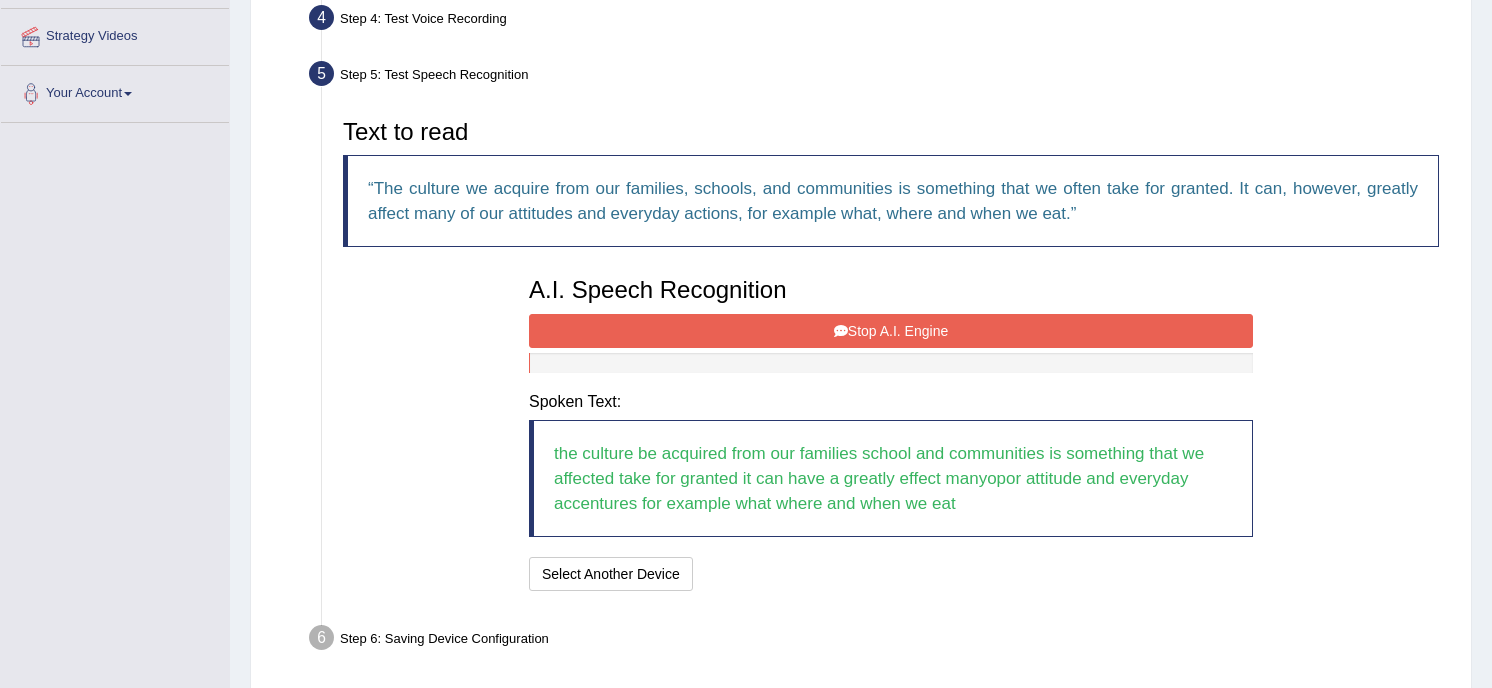 click on "Stop A.I. Engine" at bounding box center (891, 331) 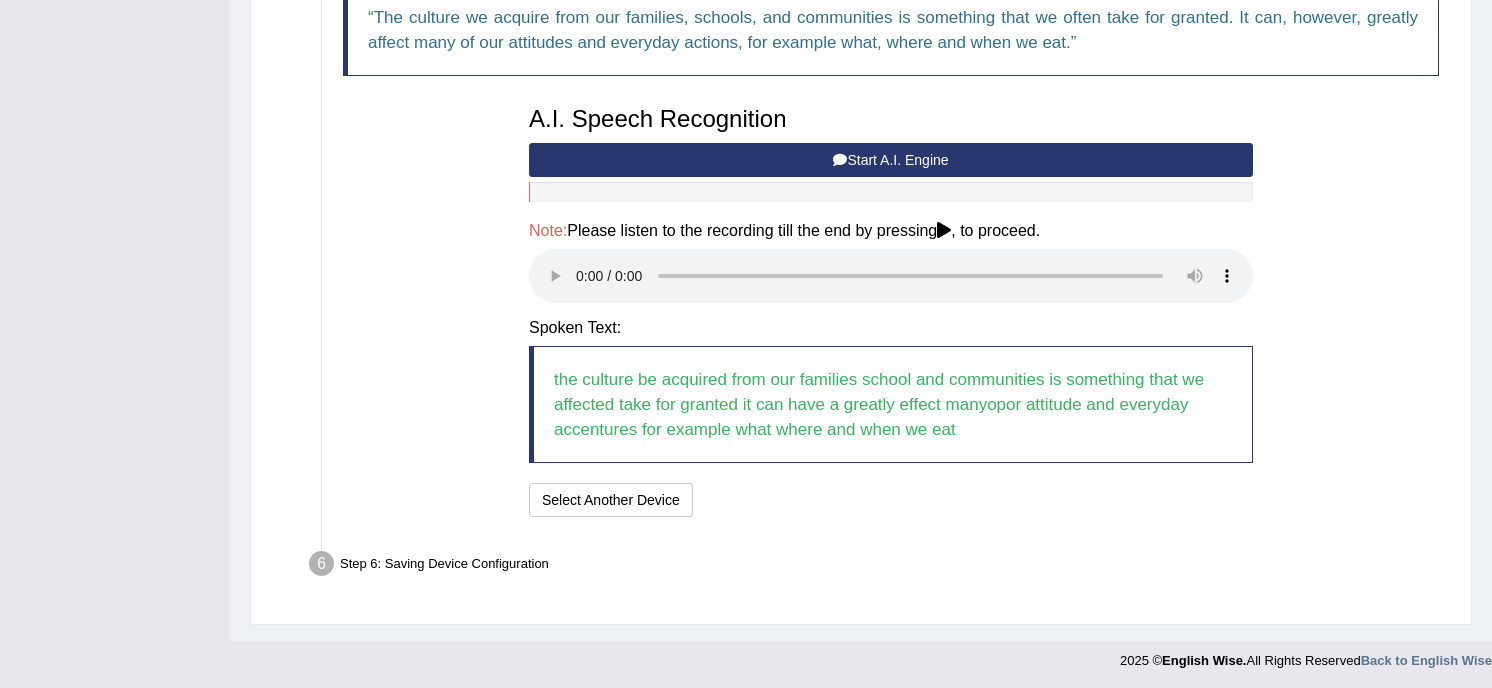 scroll, scrollTop: 547, scrollLeft: 0, axis: vertical 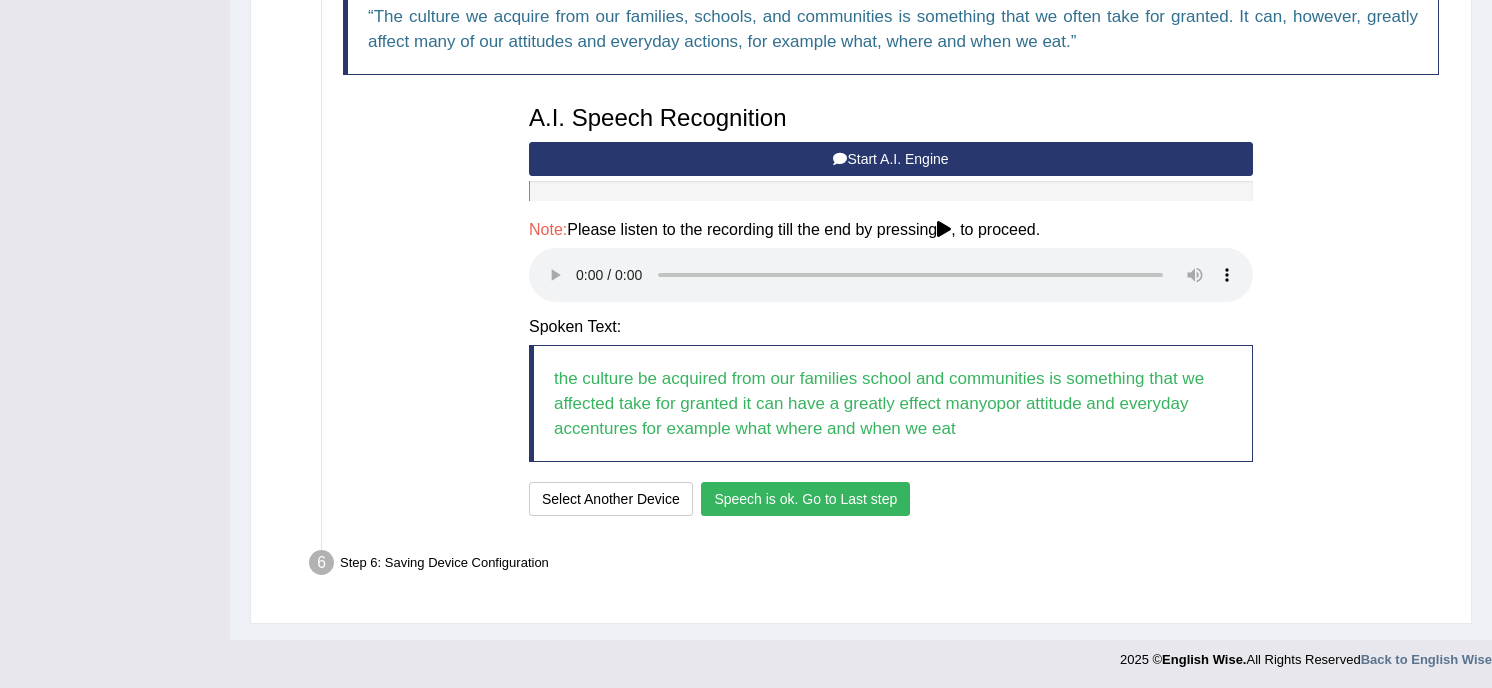 click on "Speech is ok. Go to Last step" at bounding box center (805, 499) 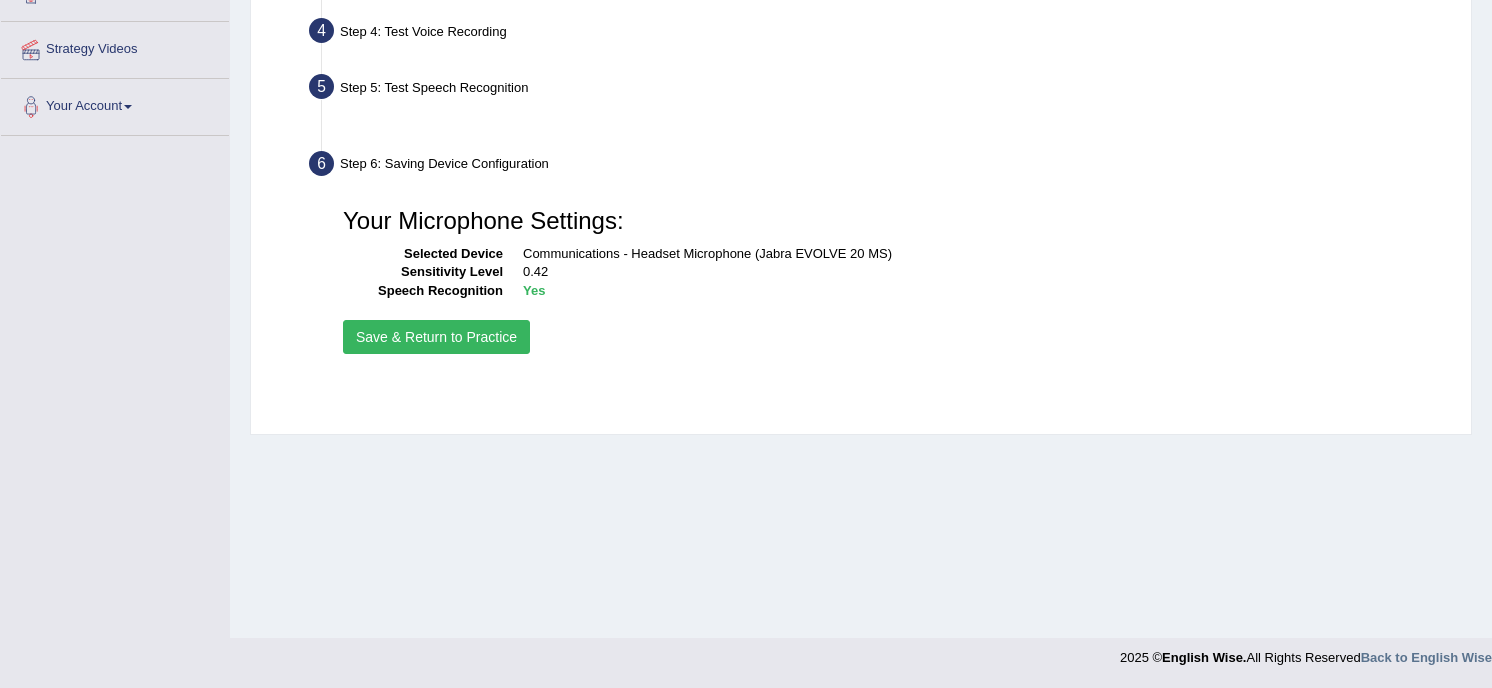scroll, scrollTop: 362, scrollLeft: 0, axis: vertical 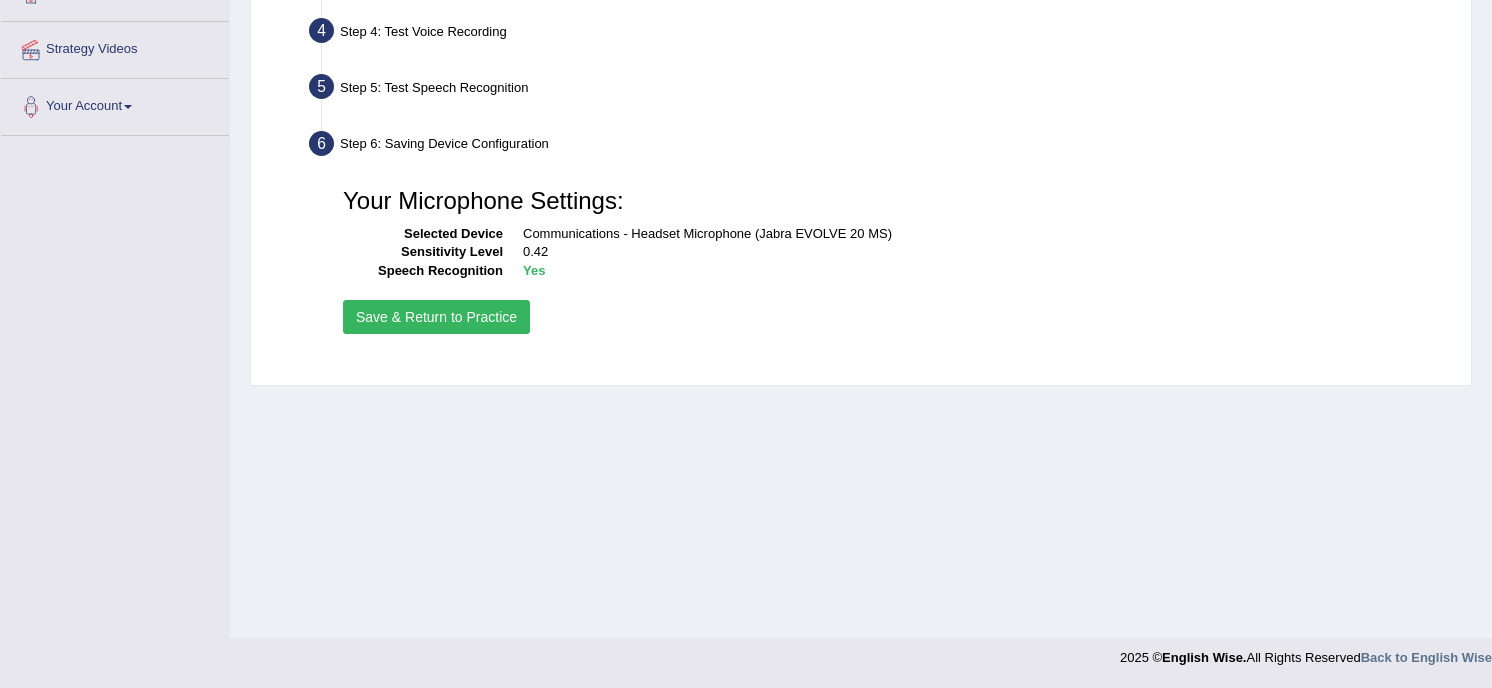 click on "Save & Return to Practice" at bounding box center [436, 317] 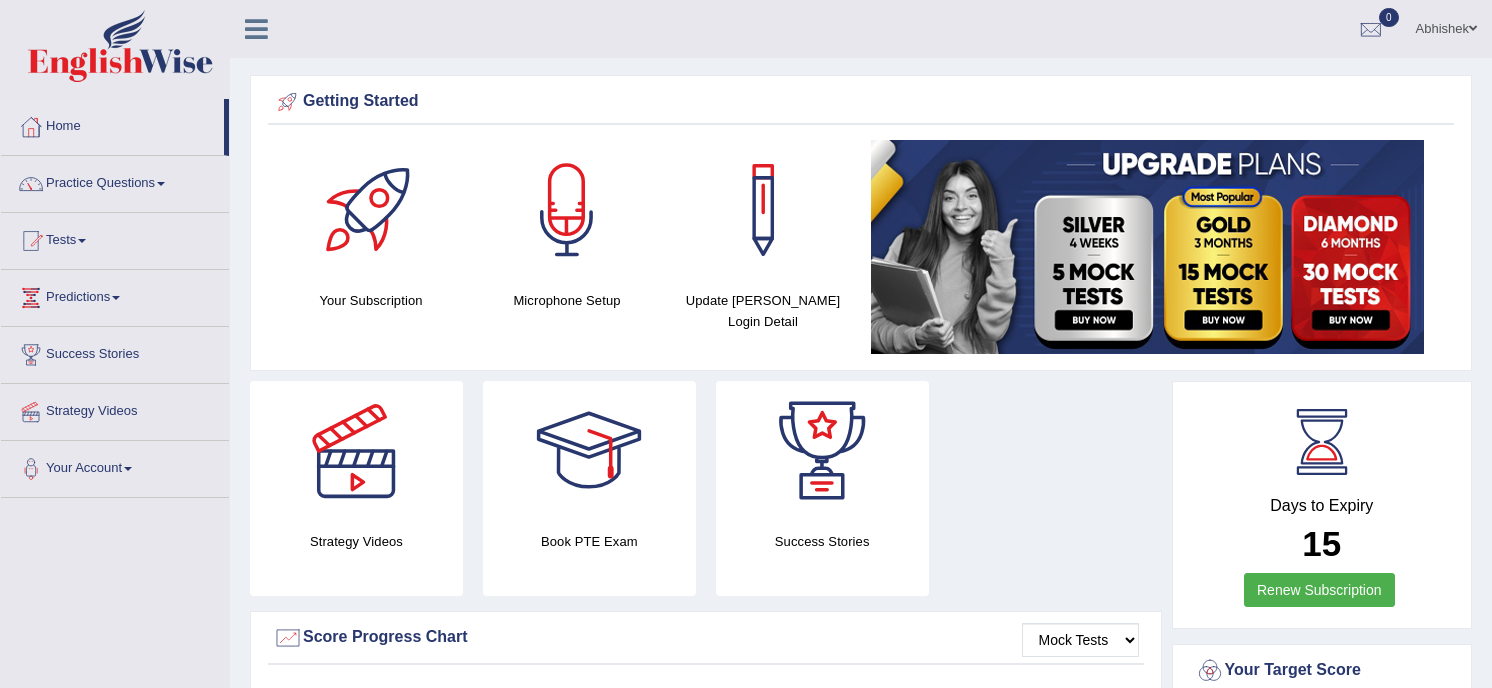 scroll, scrollTop: 0, scrollLeft: 0, axis: both 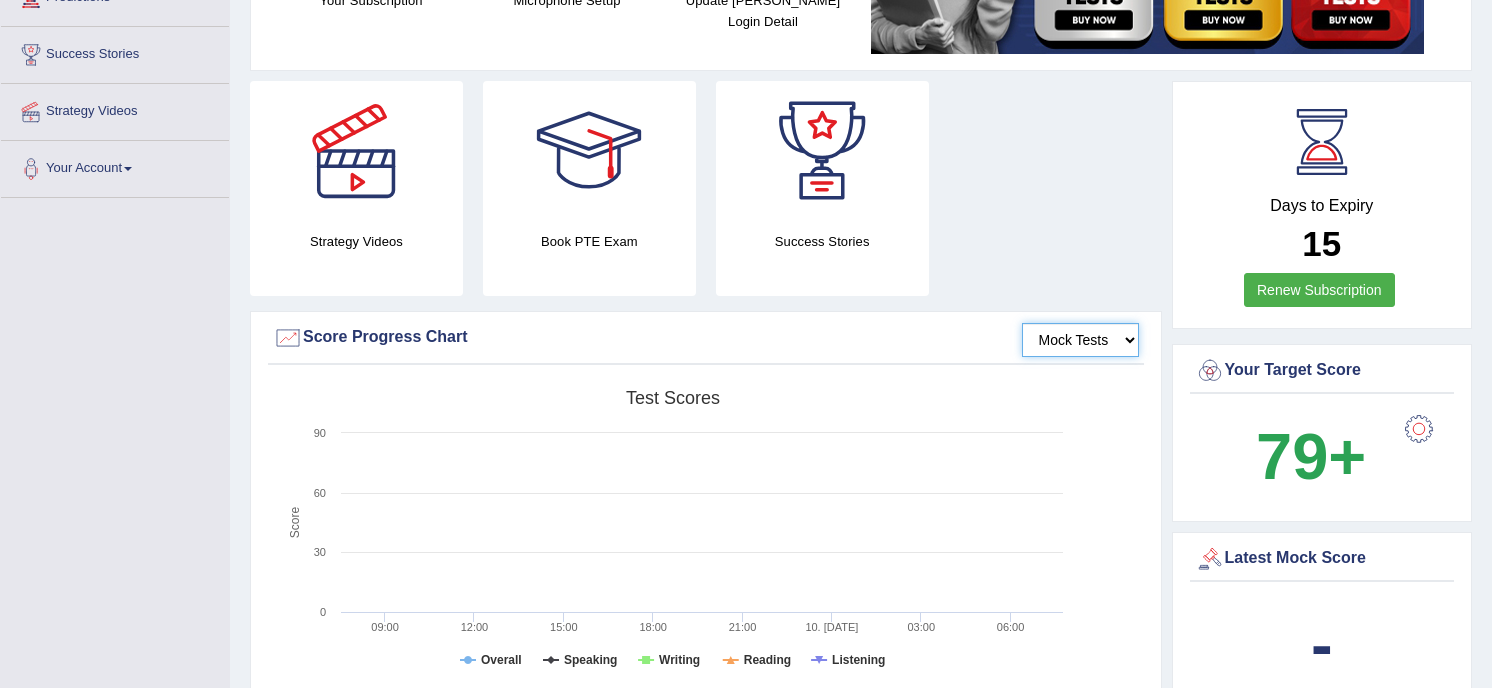 click on "Mock Tests" at bounding box center (1080, 340) 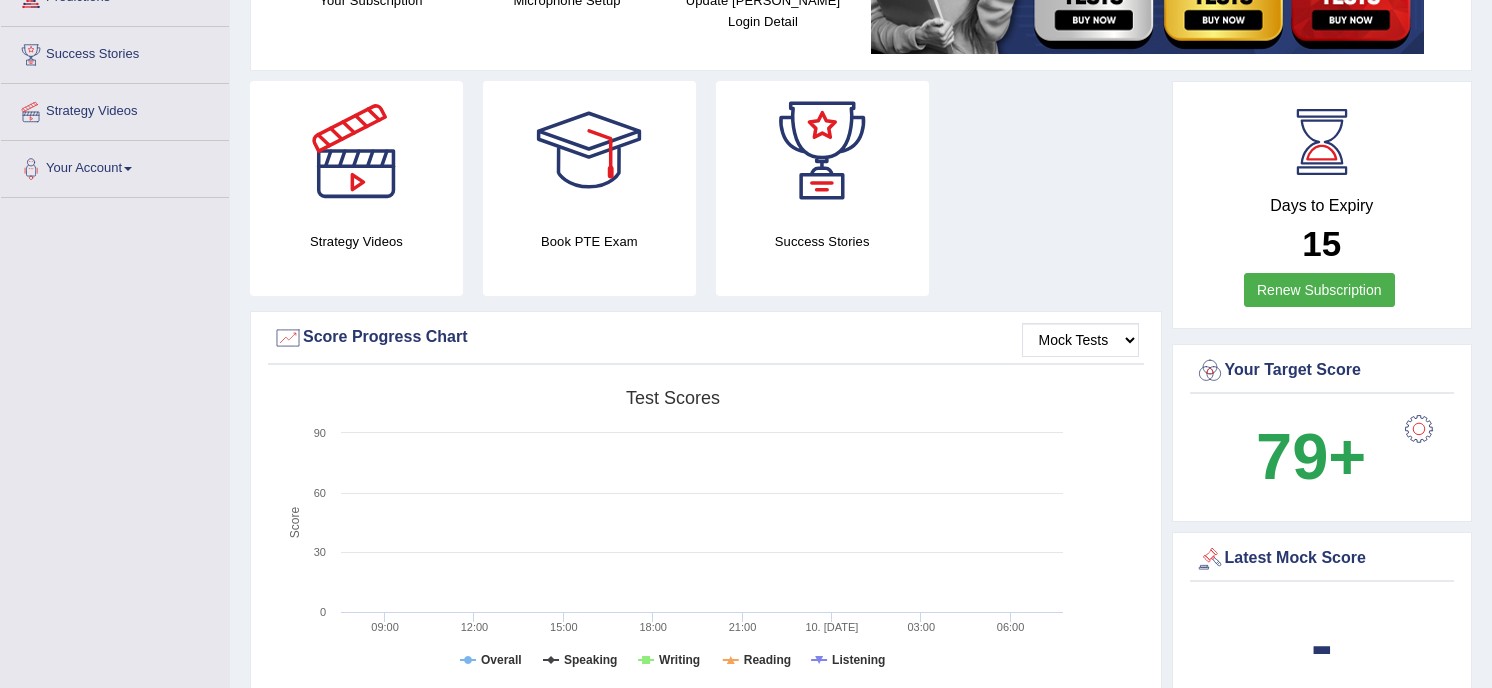 click on "Strategy Videos
Book PTE Exam
Success Stories" at bounding box center (706, 196) 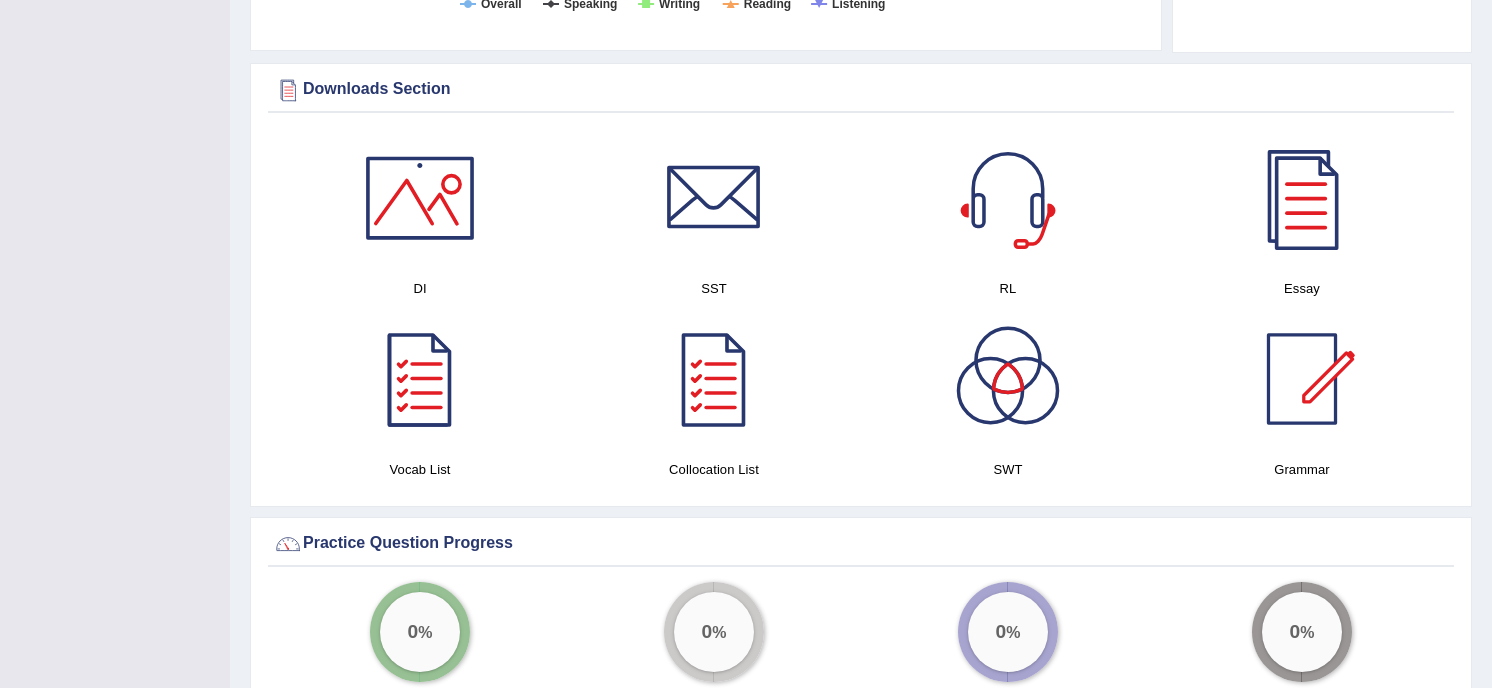 scroll, scrollTop: 947, scrollLeft: 0, axis: vertical 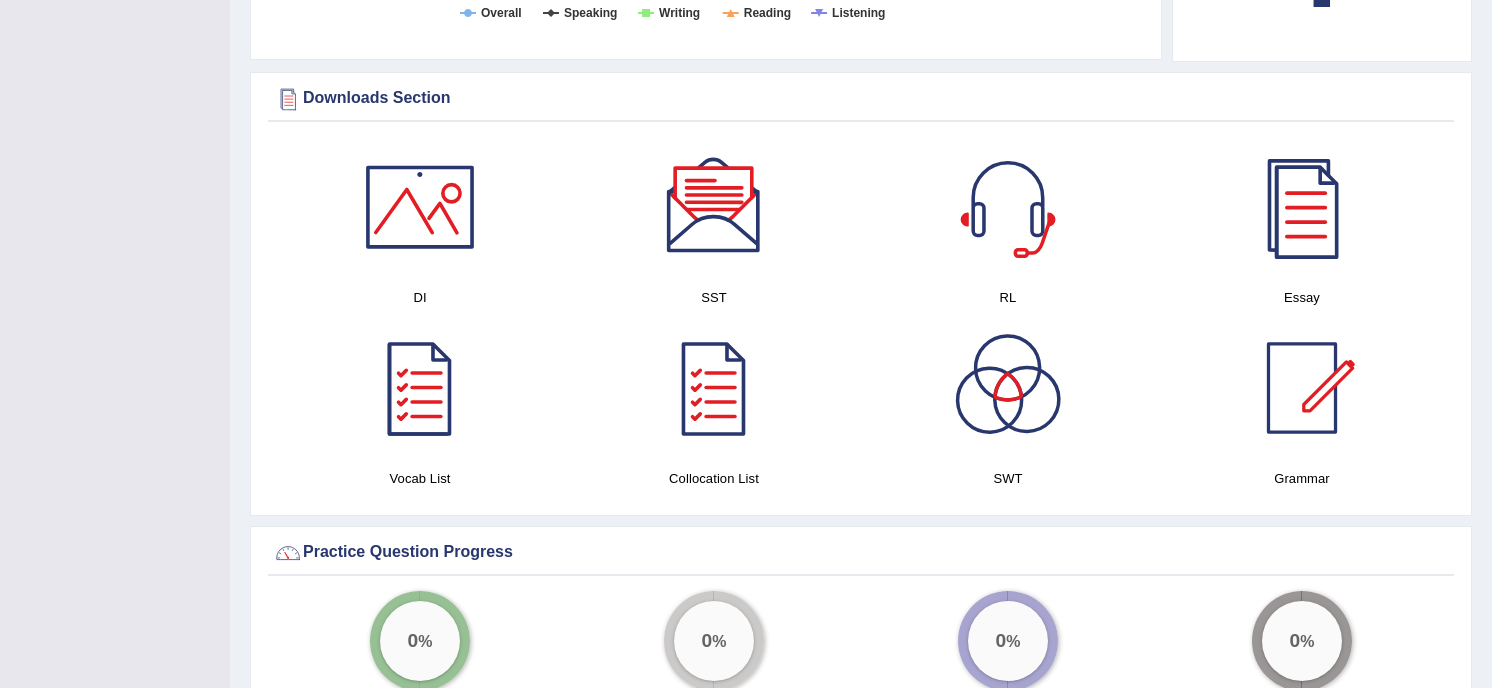 click at bounding box center (420, 207) 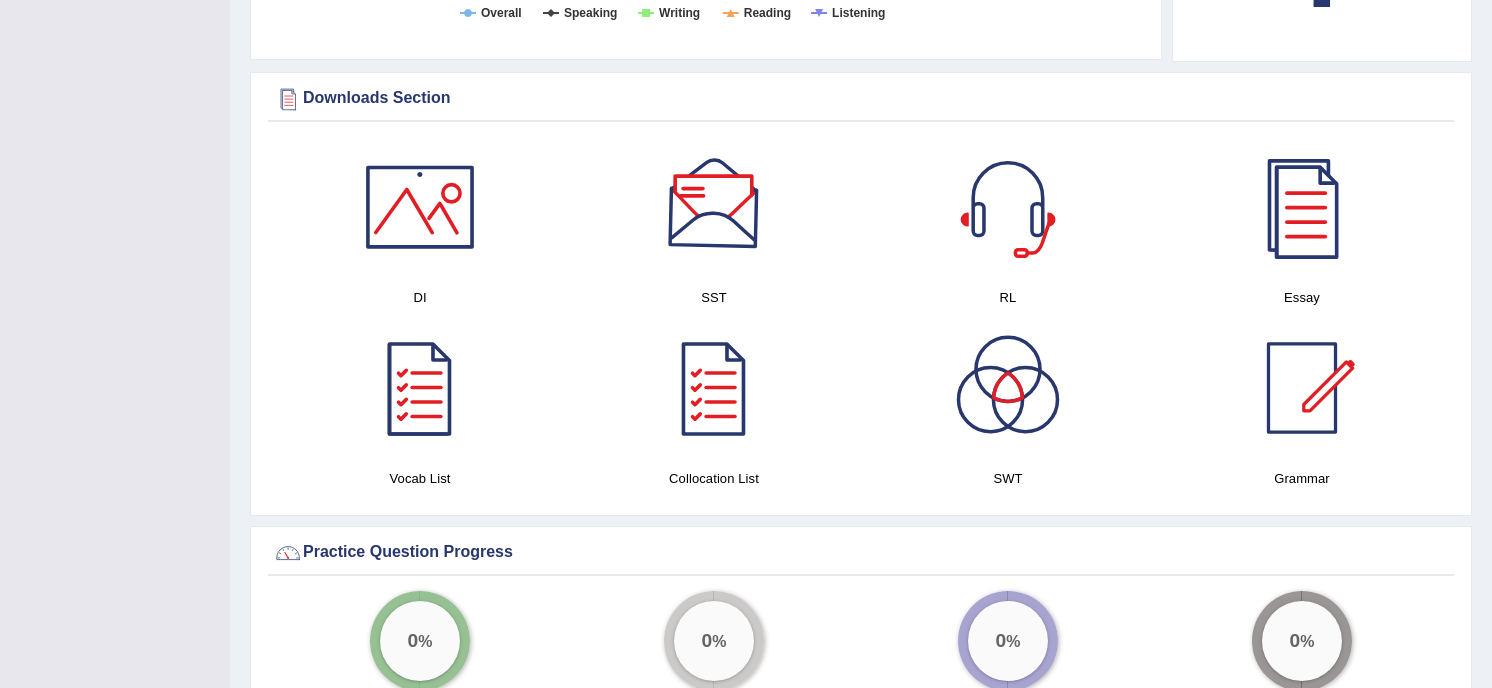 click at bounding box center [714, 207] 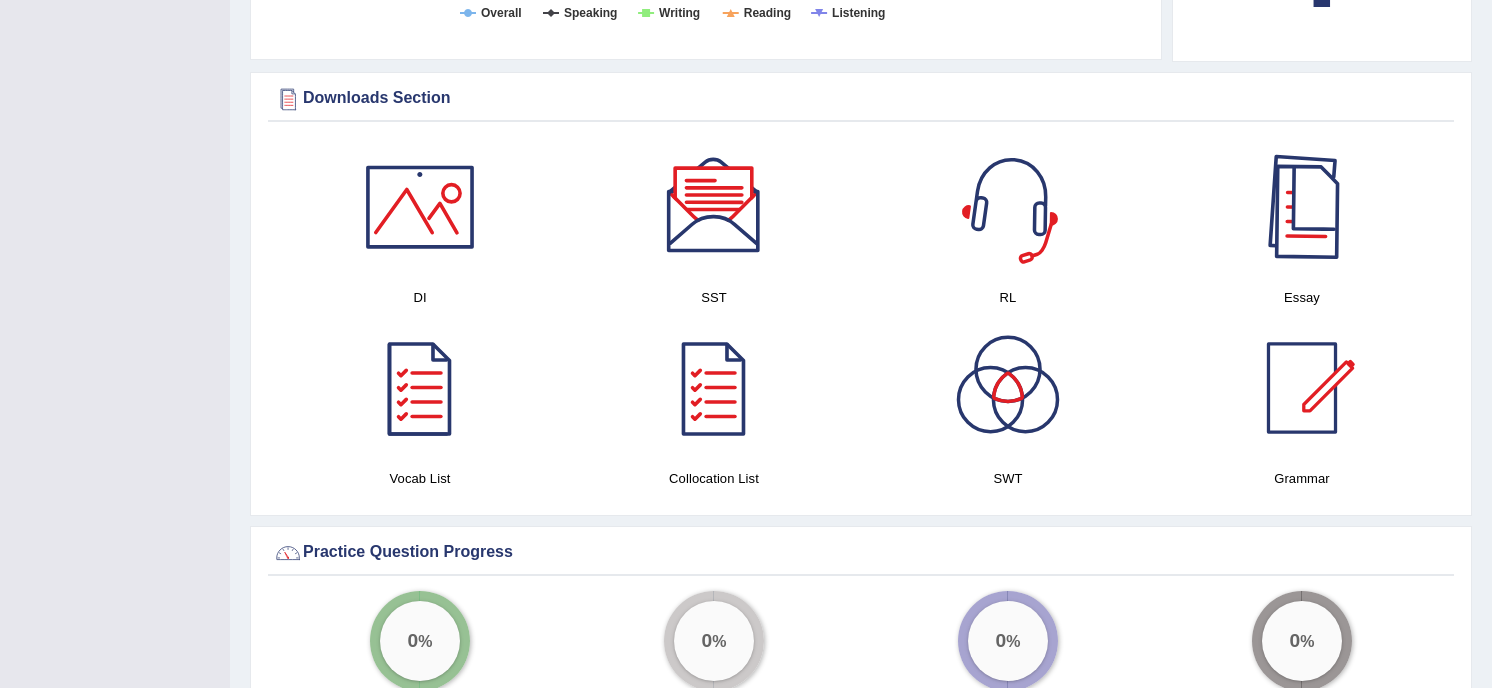 click at bounding box center [1302, 207] 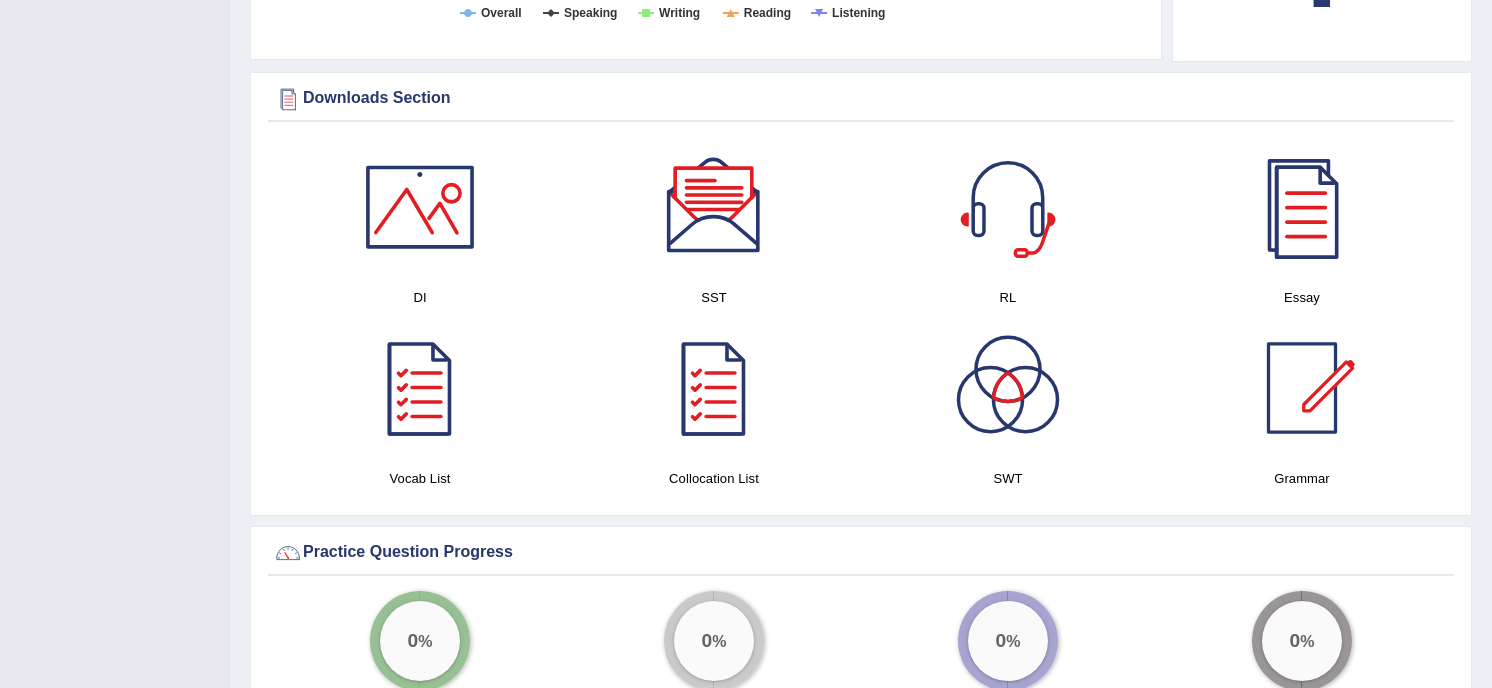 click at bounding box center [420, 388] 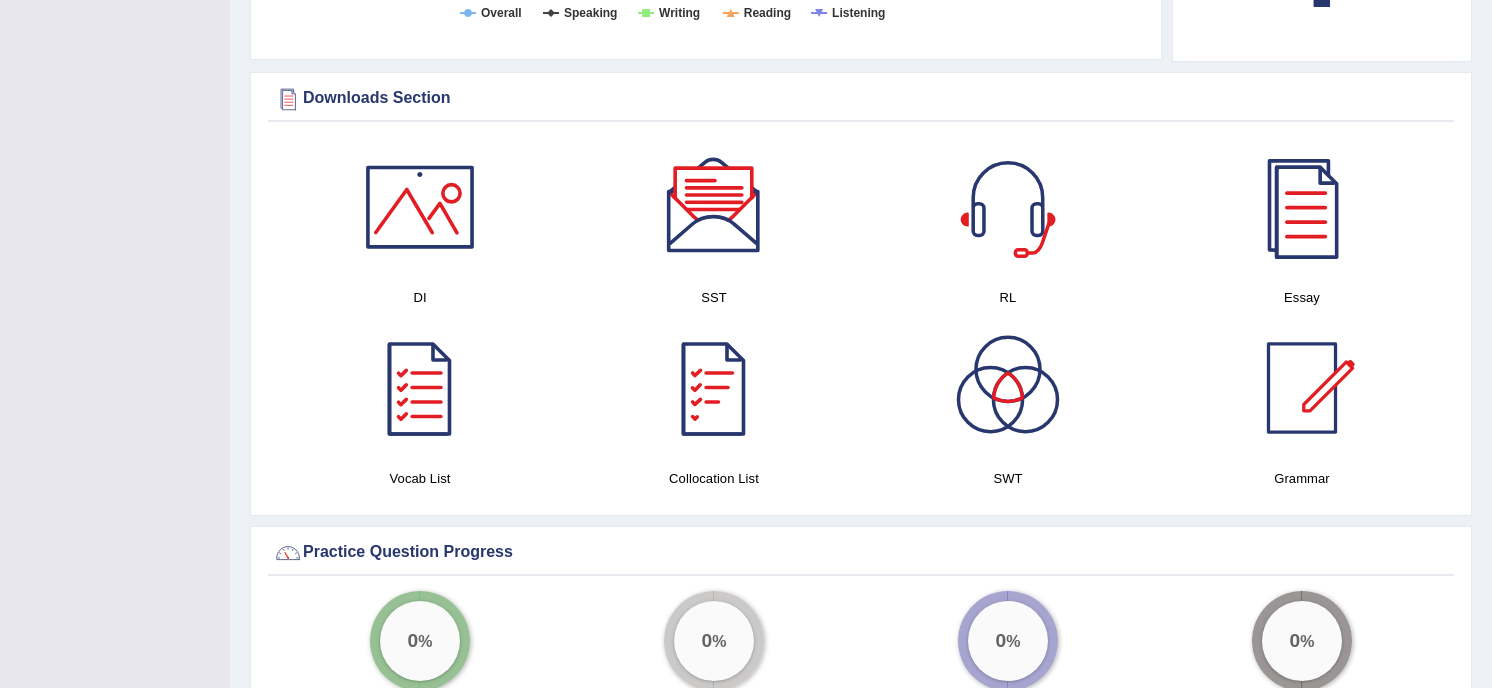 click at bounding box center [714, 388] 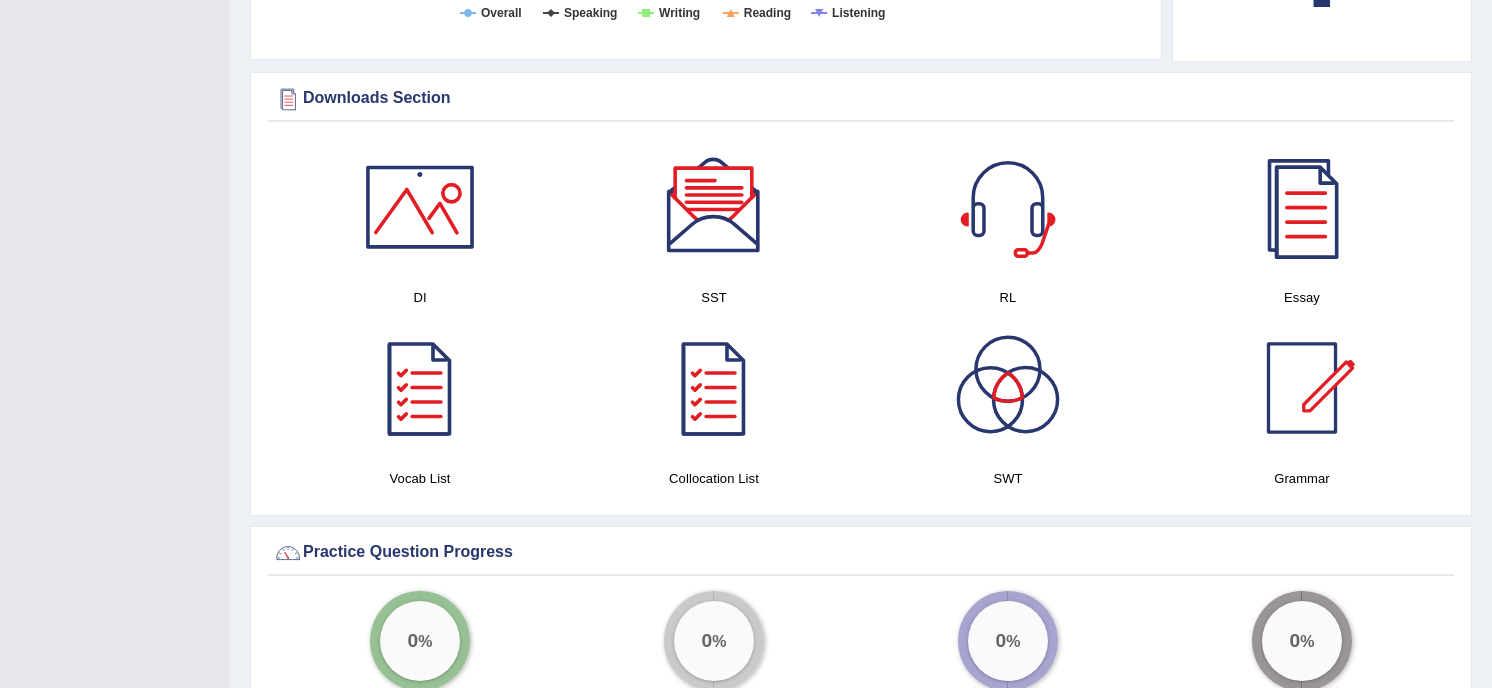 click at bounding box center (1008, 388) 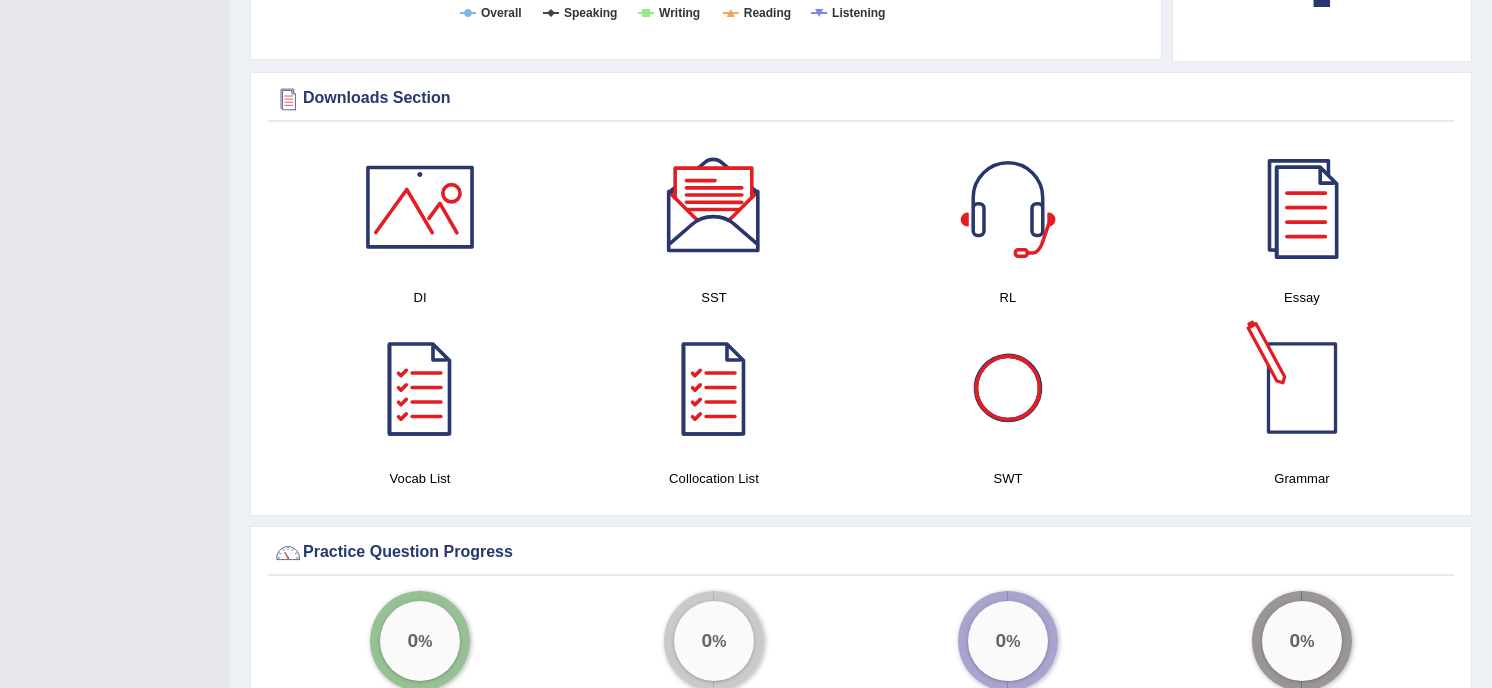 click at bounding box center [1302, 388] 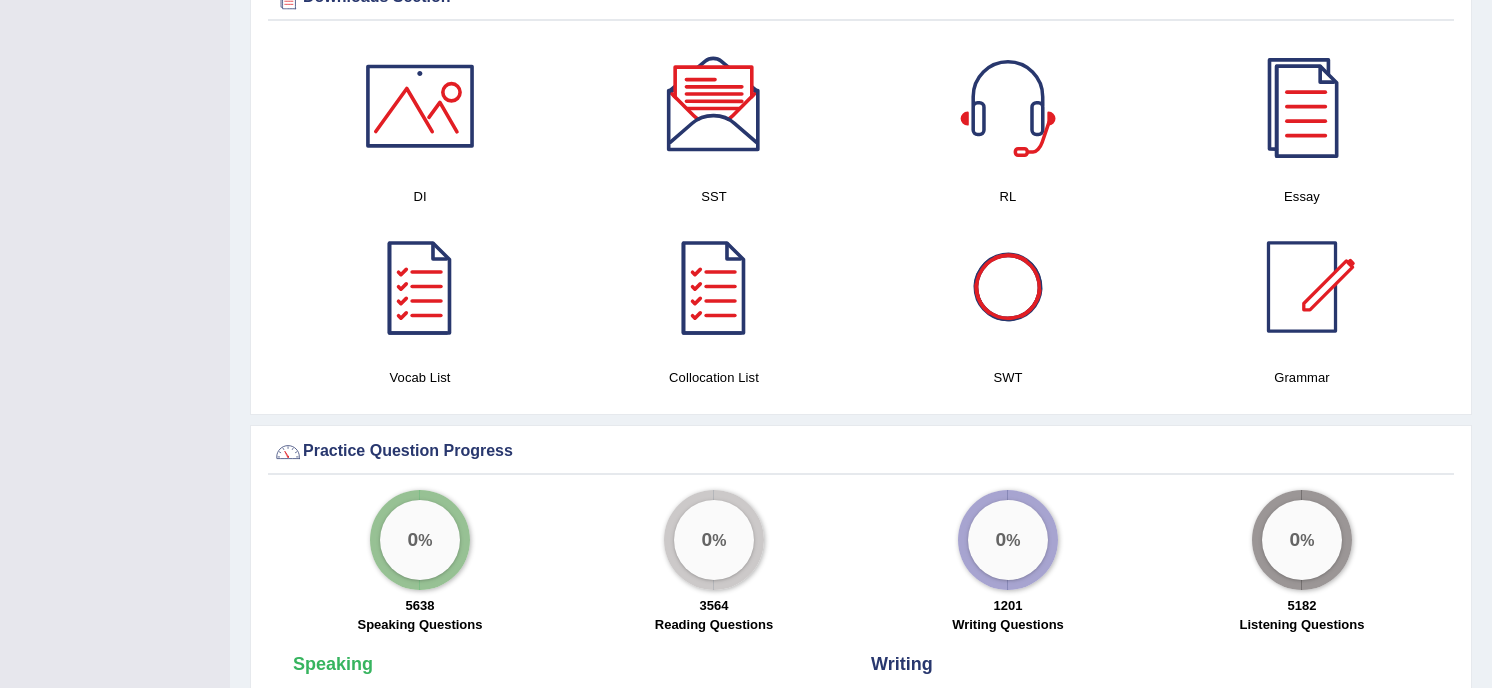 scroll, scrollTop: 1147, scrollLeft: 0, axis: vertical 